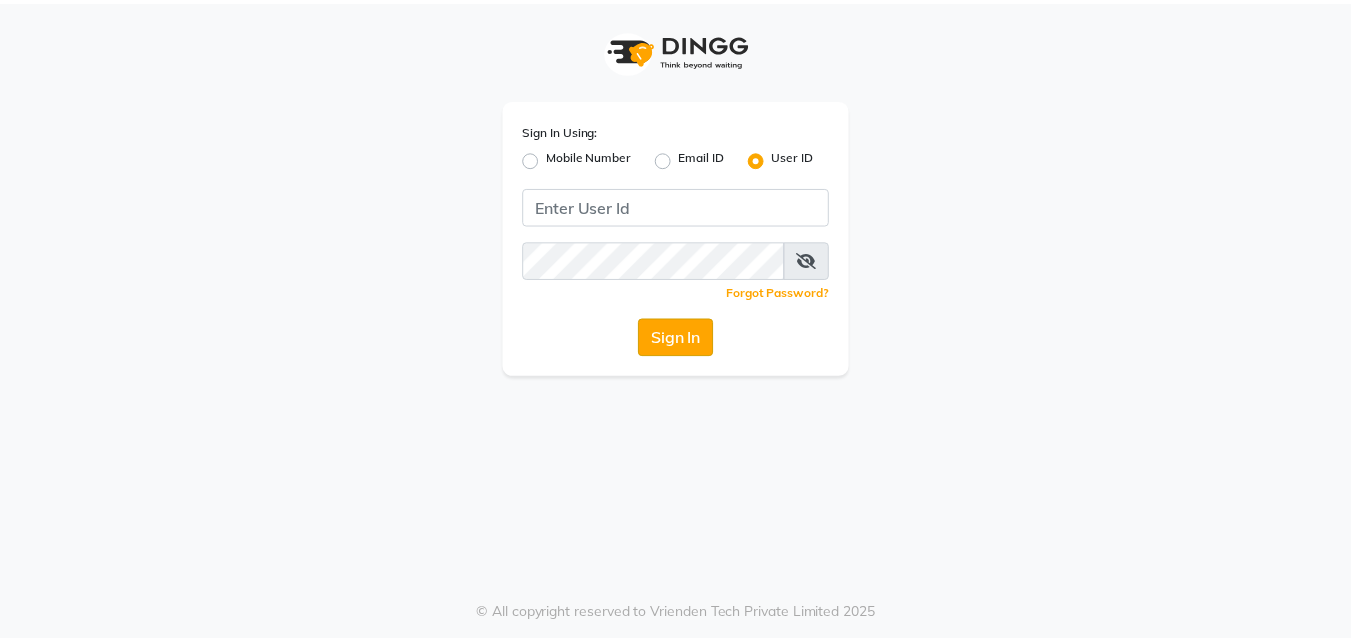 scroll, scrollTop: 0, scrollLeft: 0, axis: both 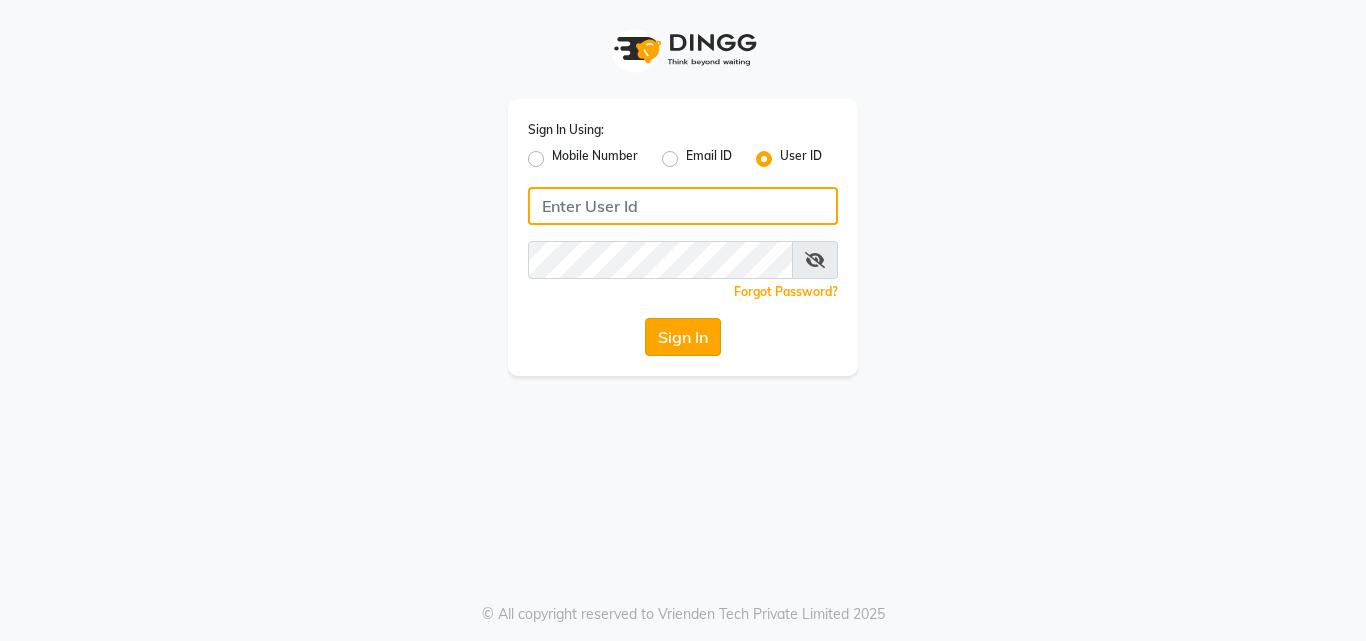 type on "[EMAIL]" 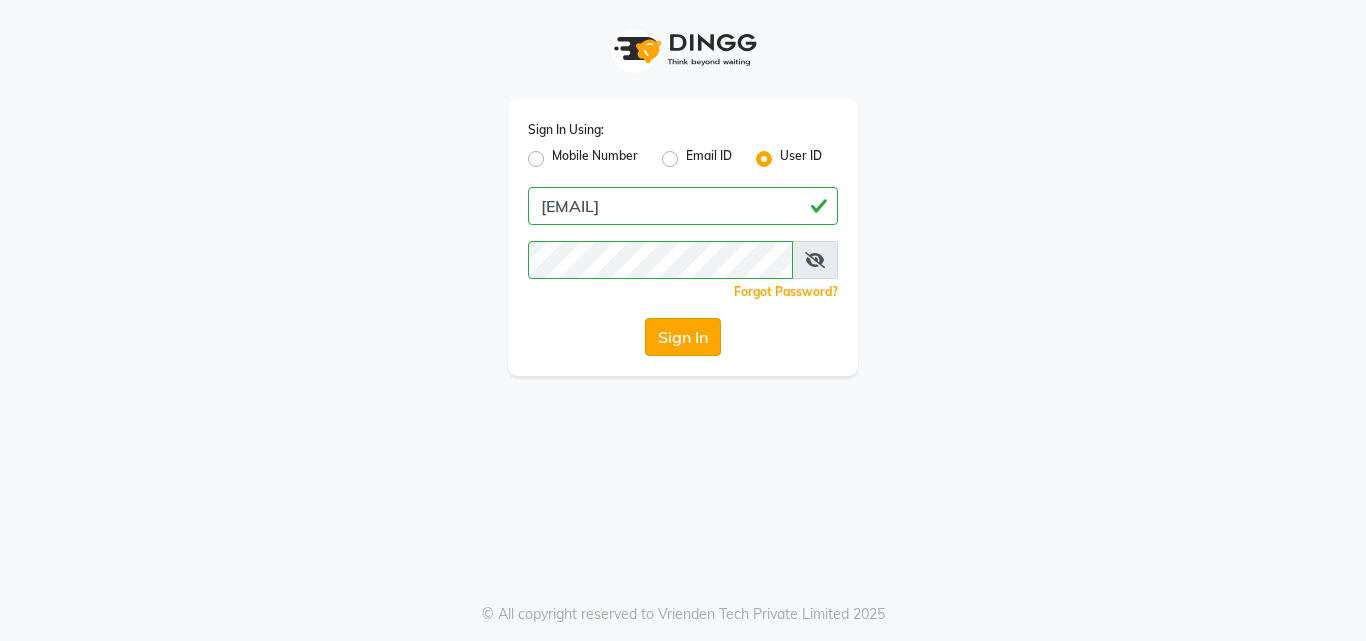 click on "Sign In" 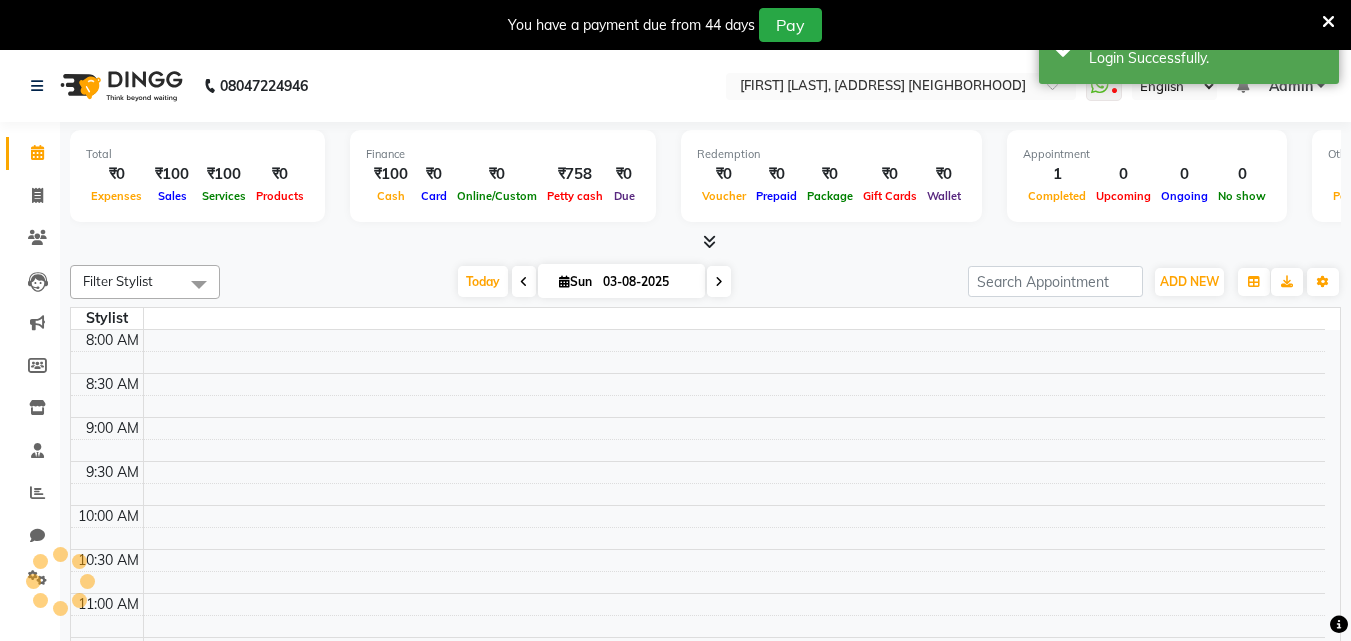 select on "en" 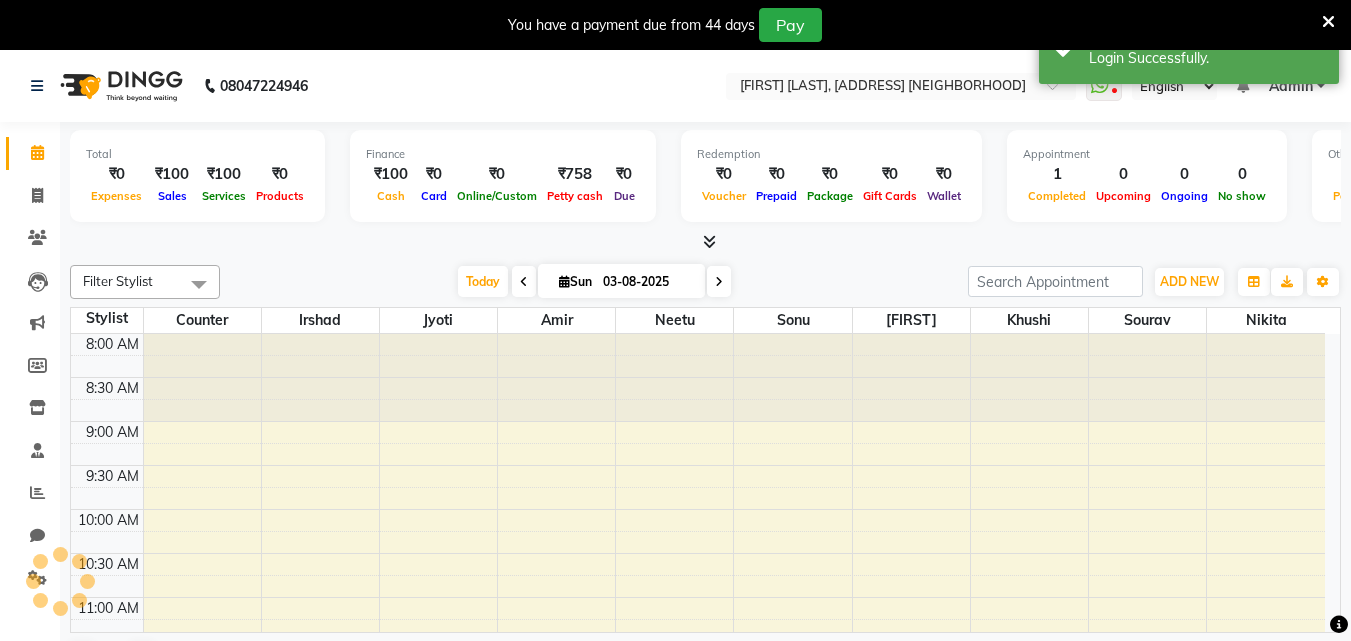 scroll, scrollTop: 0, scrollLeft: 0, axis: both 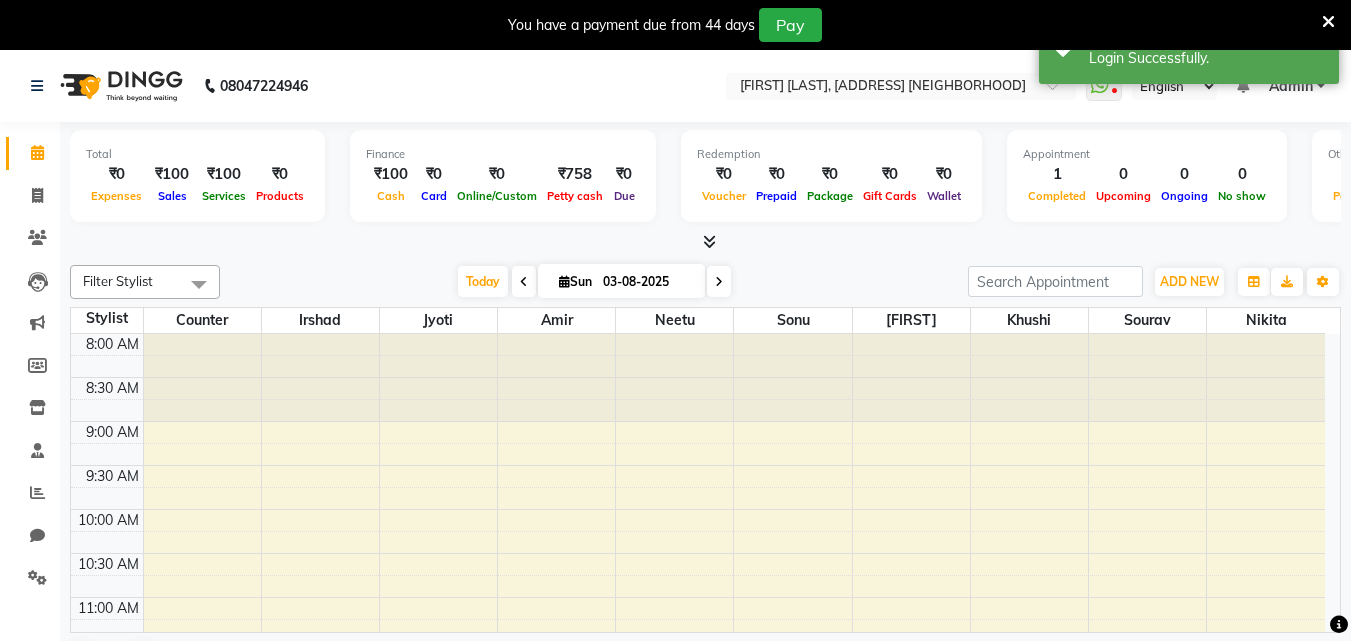 click on "Invoice" 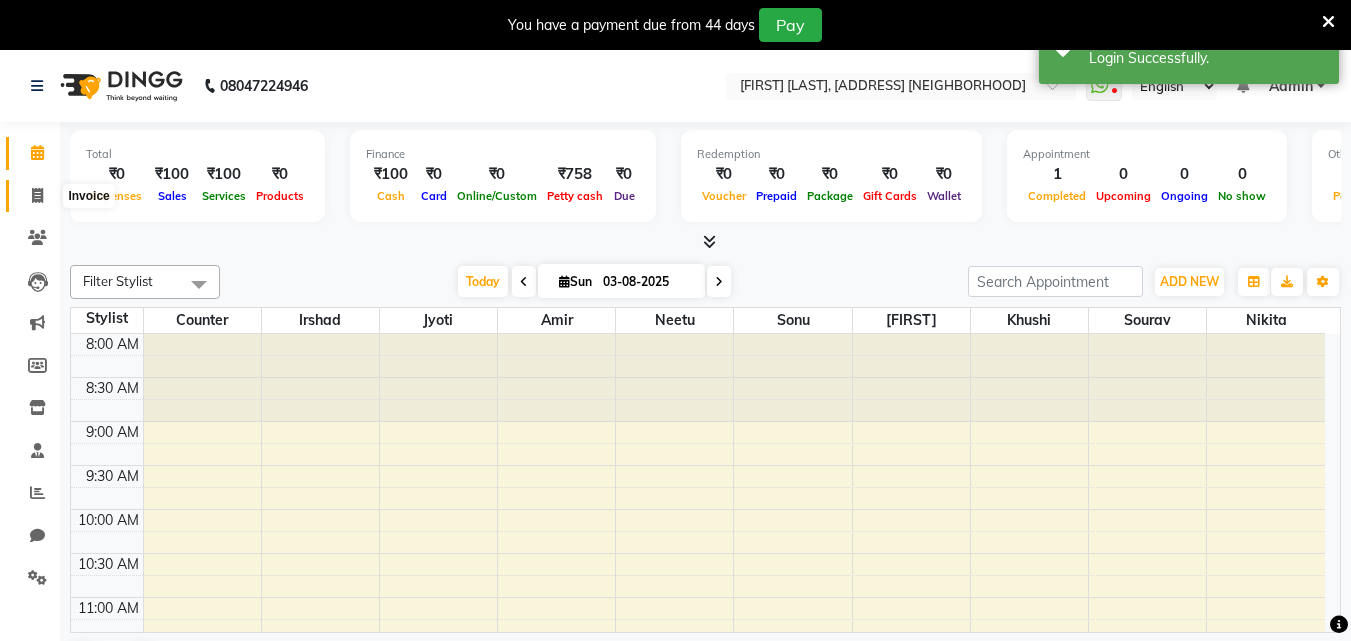 drag, startPoint x: 37, startPoint y: 186, endPoint x: 34, endPoint y: 175, distance: 11.401754 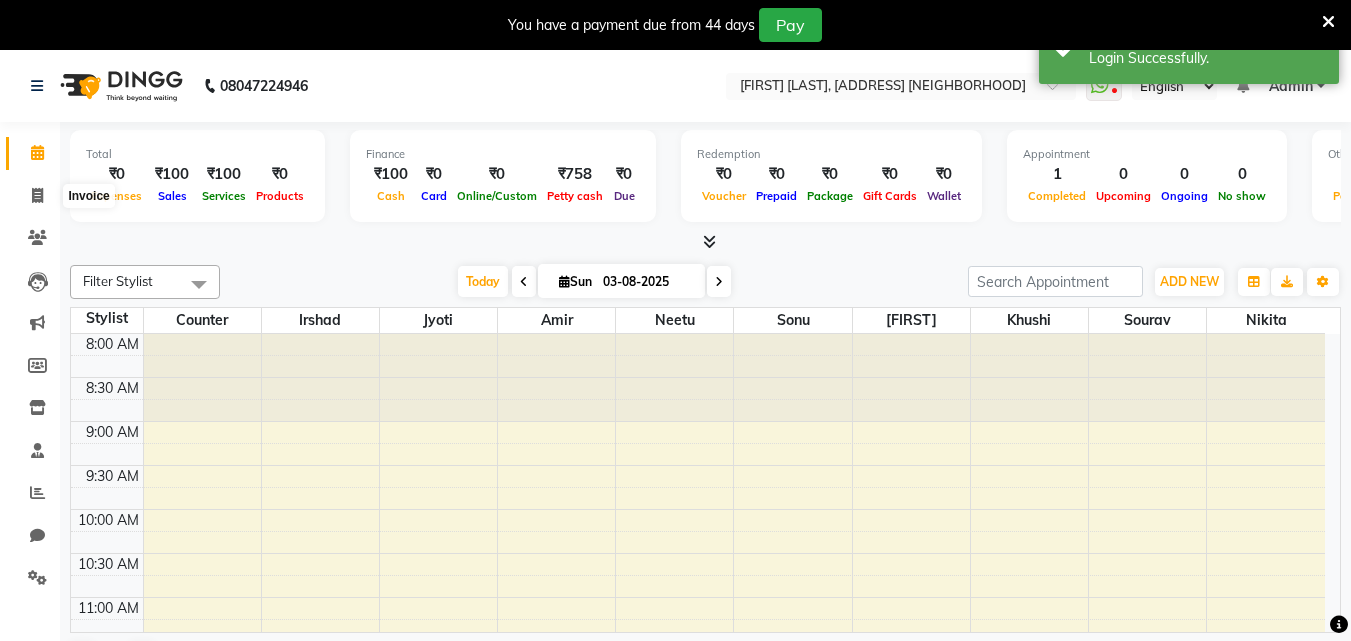 select on "service" 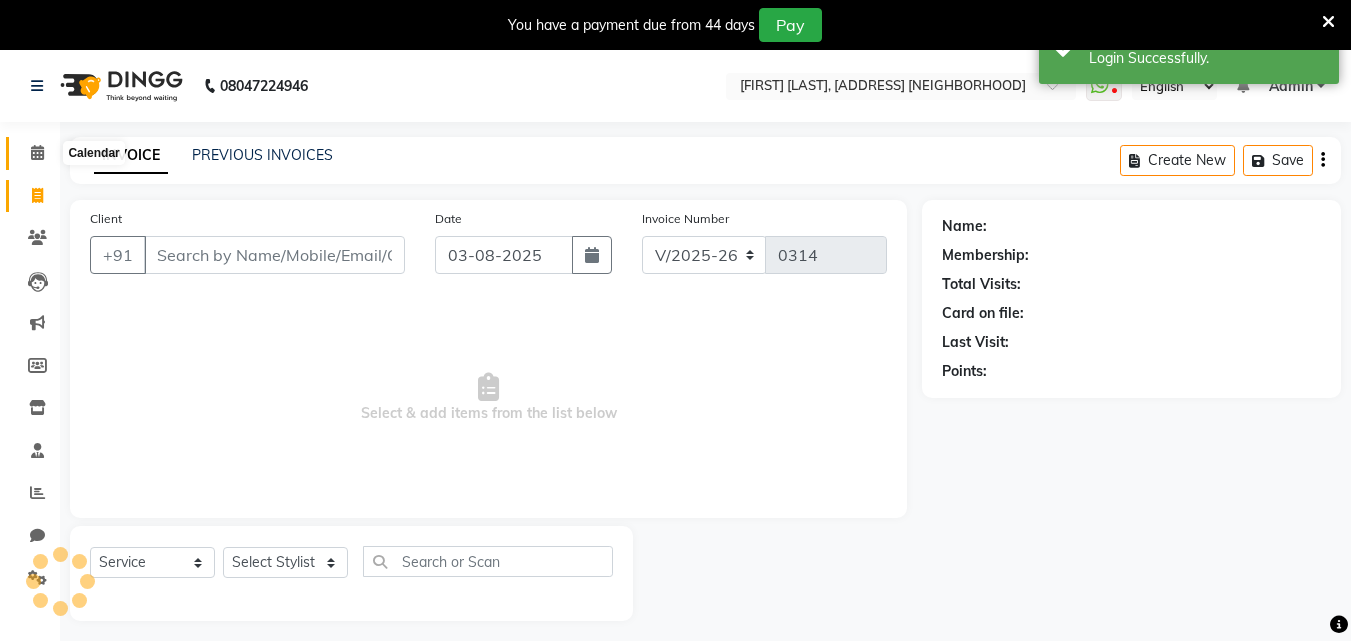 click 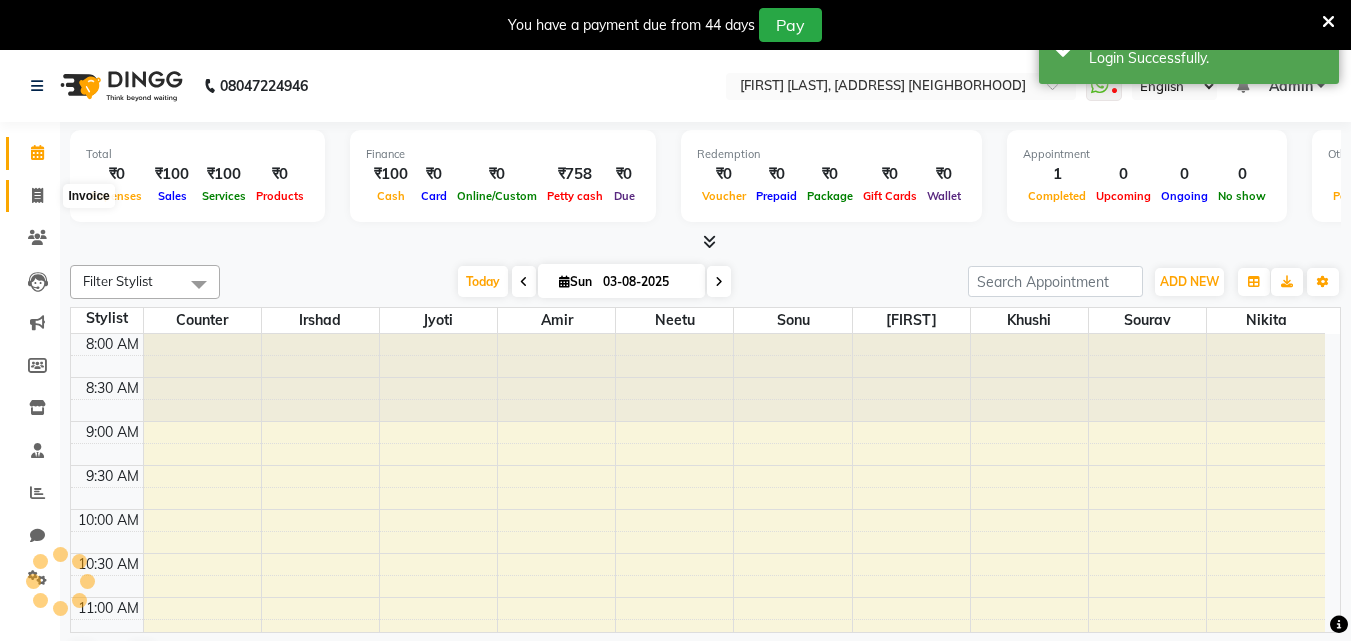 scroll, scrollTop: 0, scrollLeft: 0, axis: both 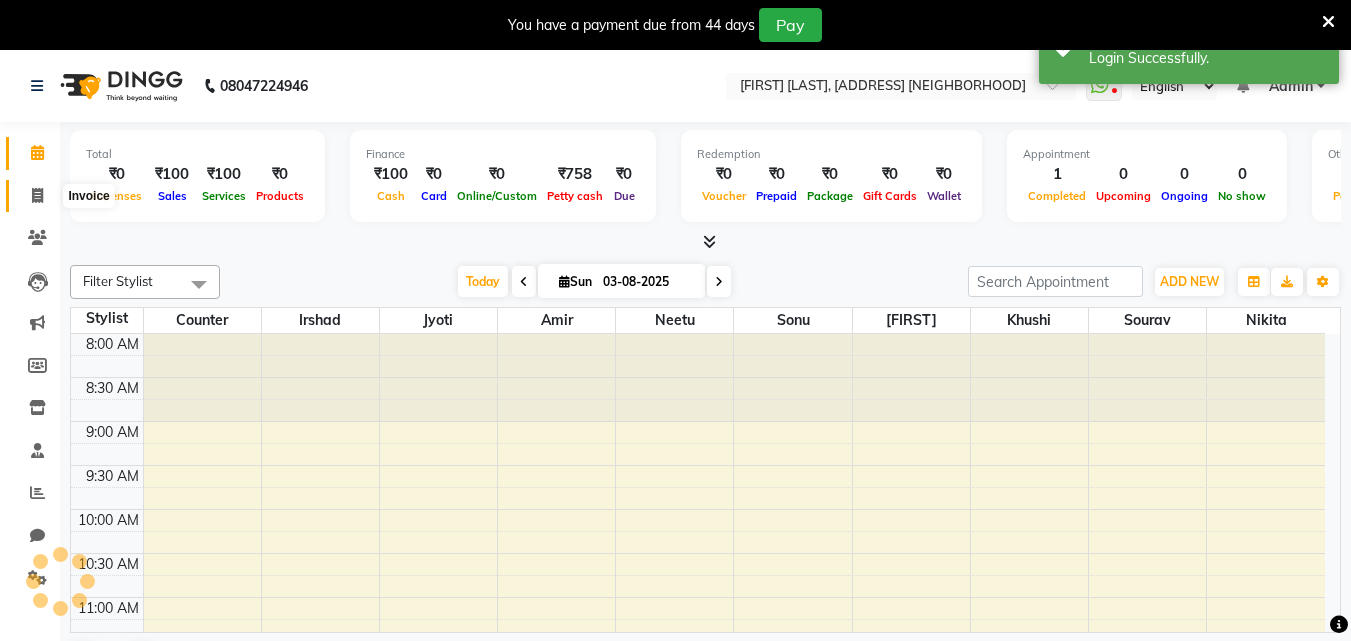 click 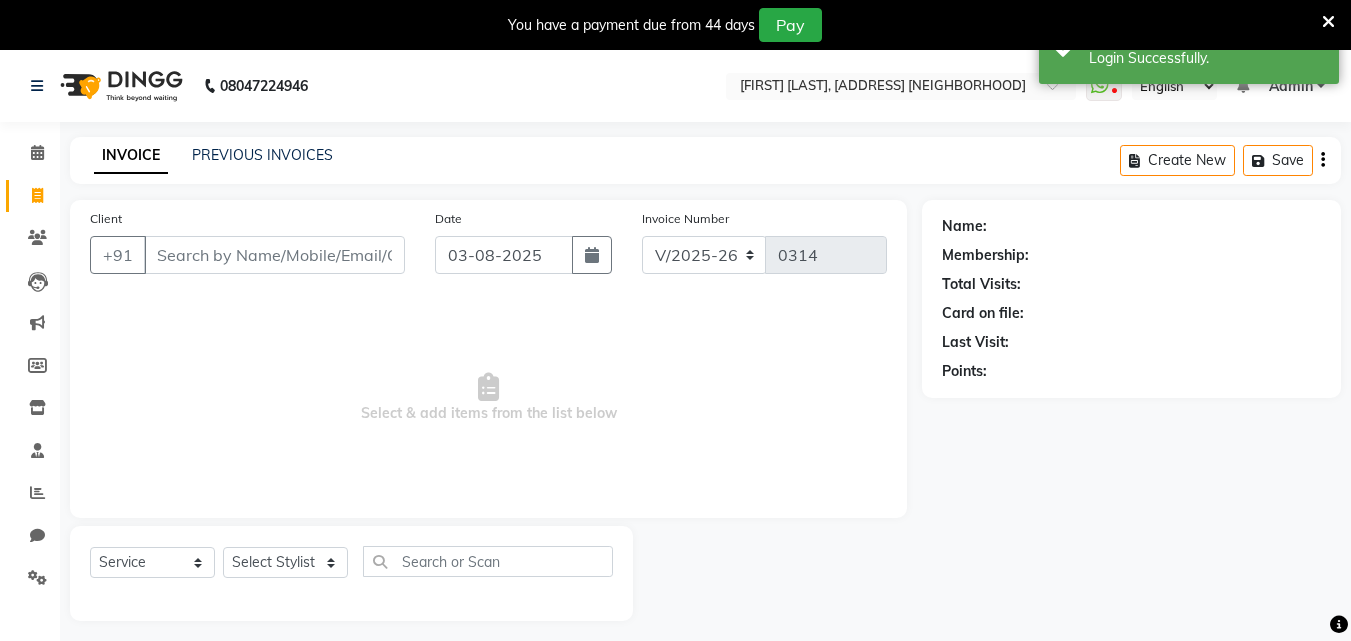 click on "Client" at bounding box center [274, 255] 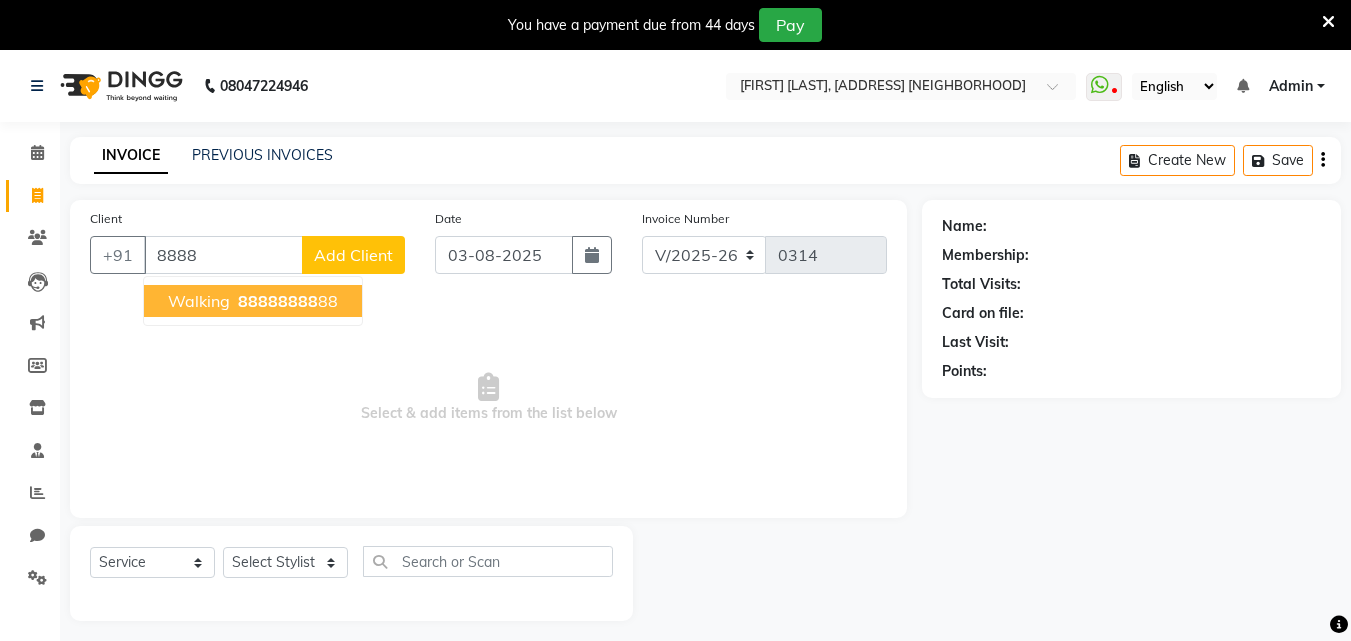 click on "8888" at bounding box center (258, 301) 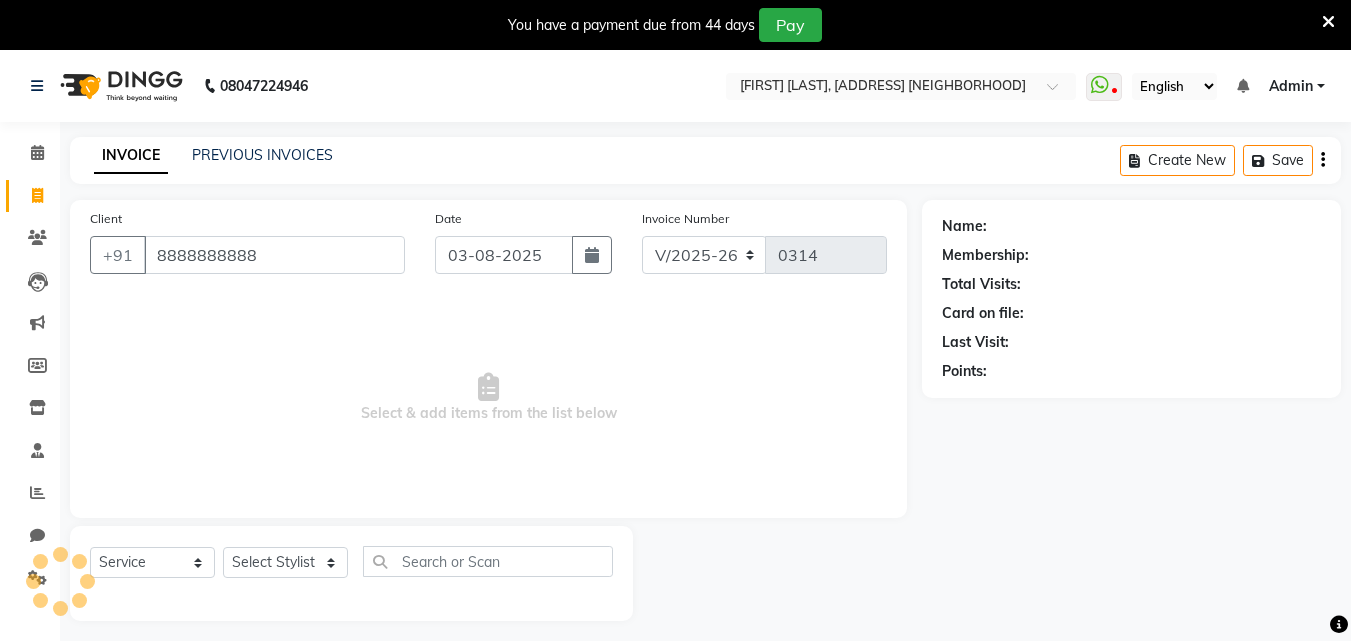 type on "8888888888" 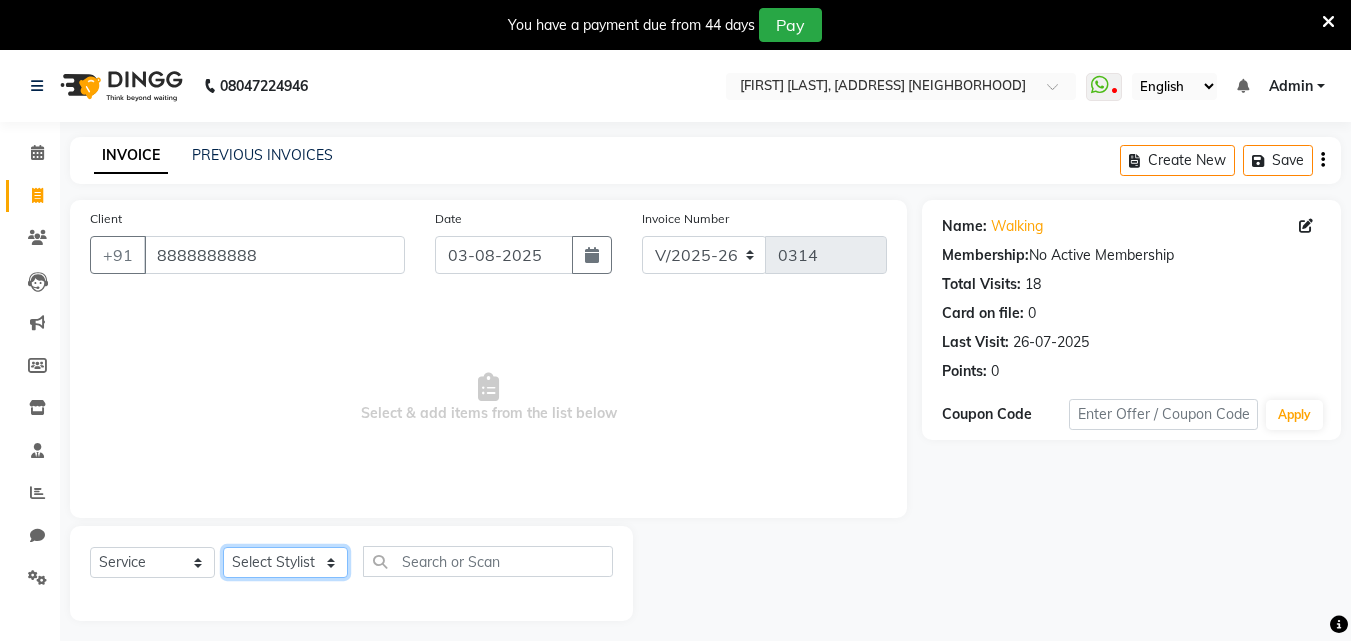 click on "Select Stylist amir counter irshad jyoti khushi neetu nikita sadhna sonu sourav" 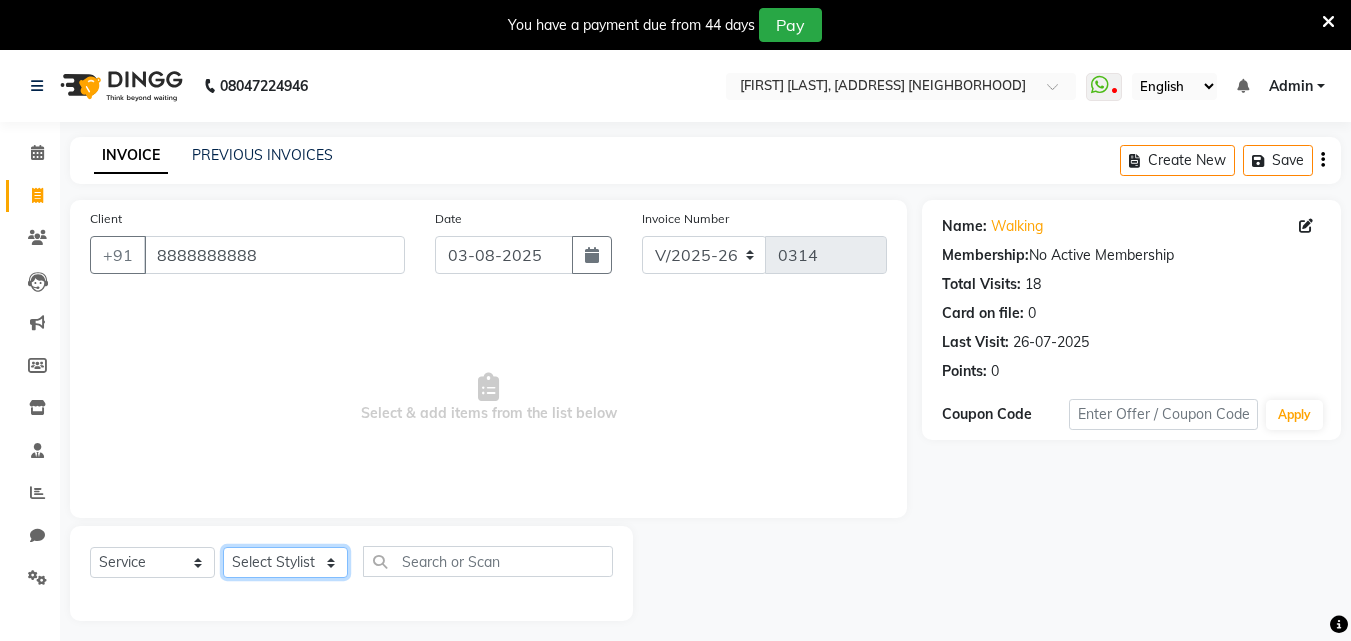select on "77148" 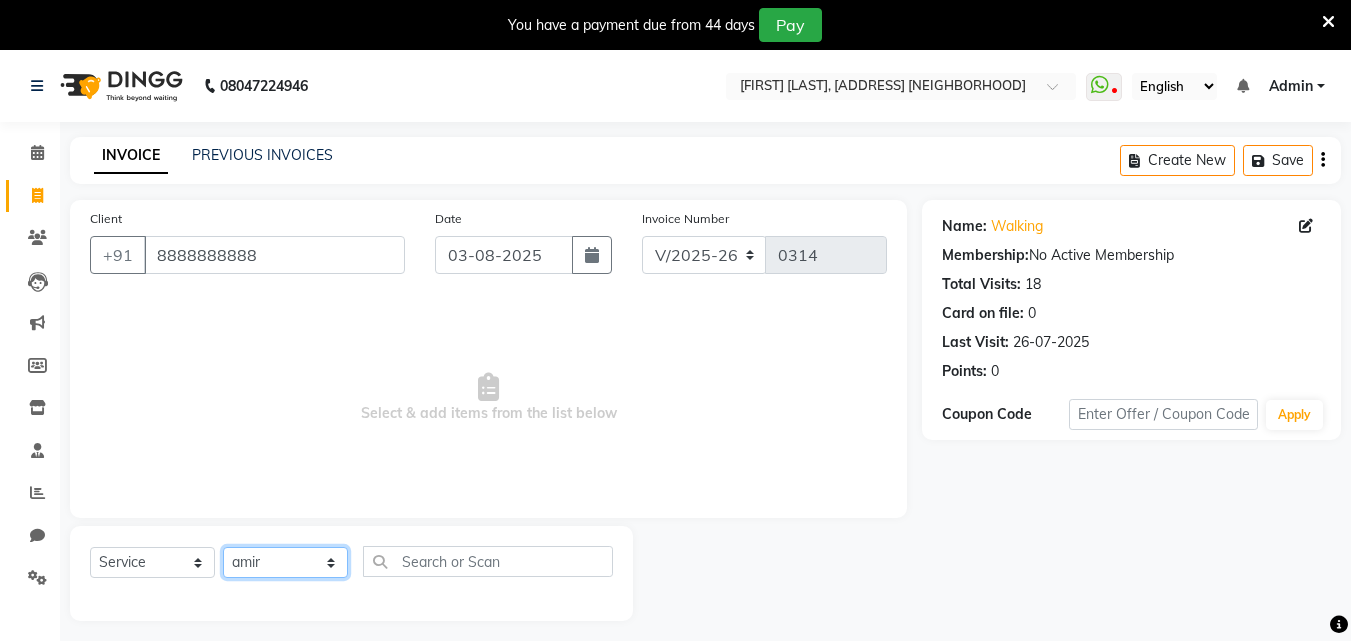 click on "Select Stylist amir counter irshad jyoti khushi neetu nikita sadhna sonu sourav" 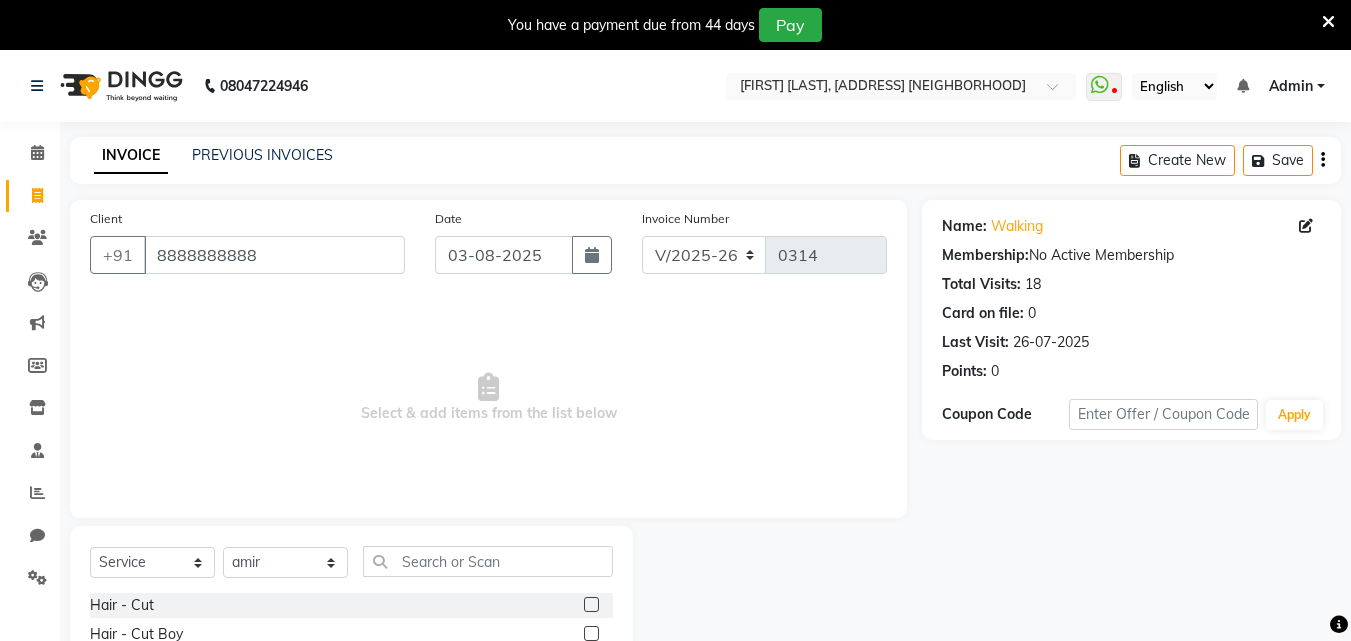 click on "Select Service Product Membership Package Voucher Prepaid Gift Card Select Stylist amir counter irshad jyoti khushi neetu nikita sadhna sonu sourav" 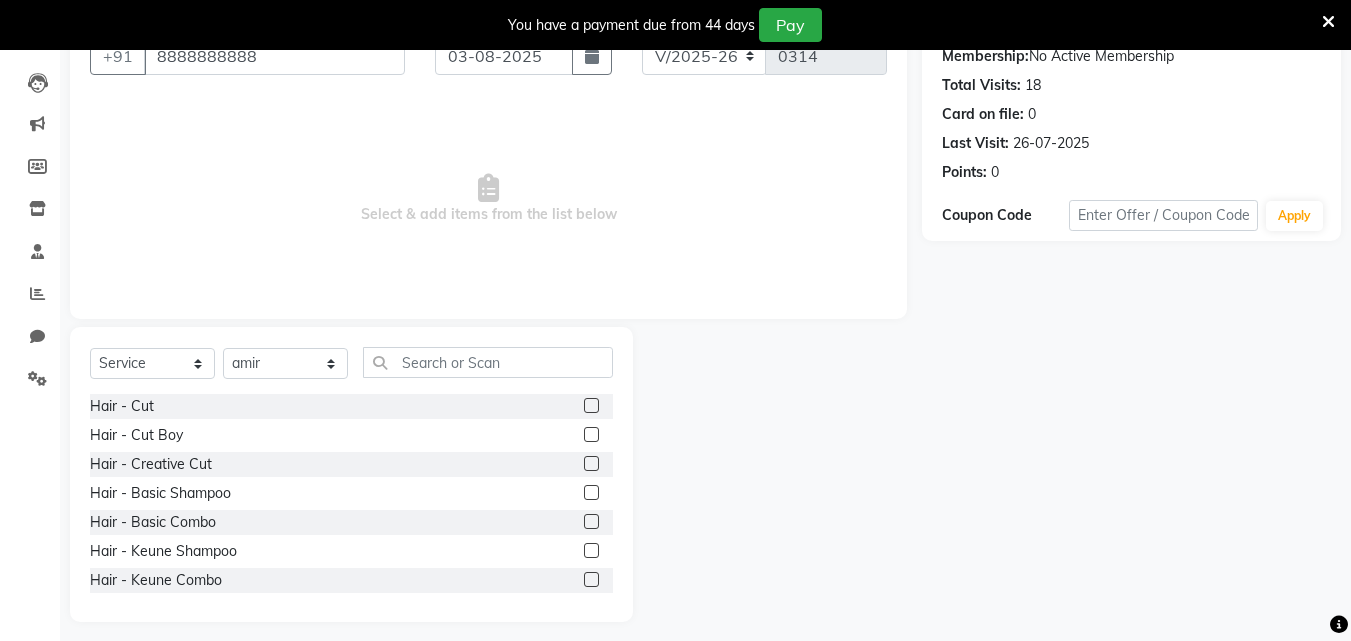 scroll, scrollTop: 210, scrollLeft: 0, axis: vertical 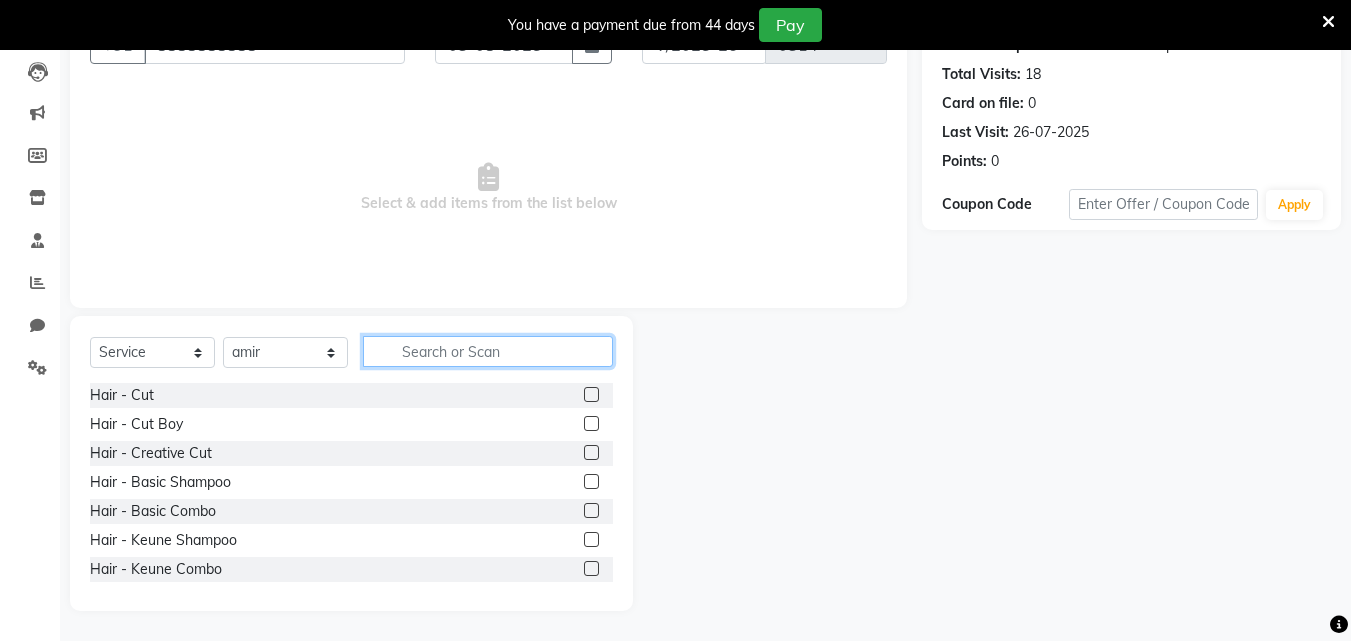 click 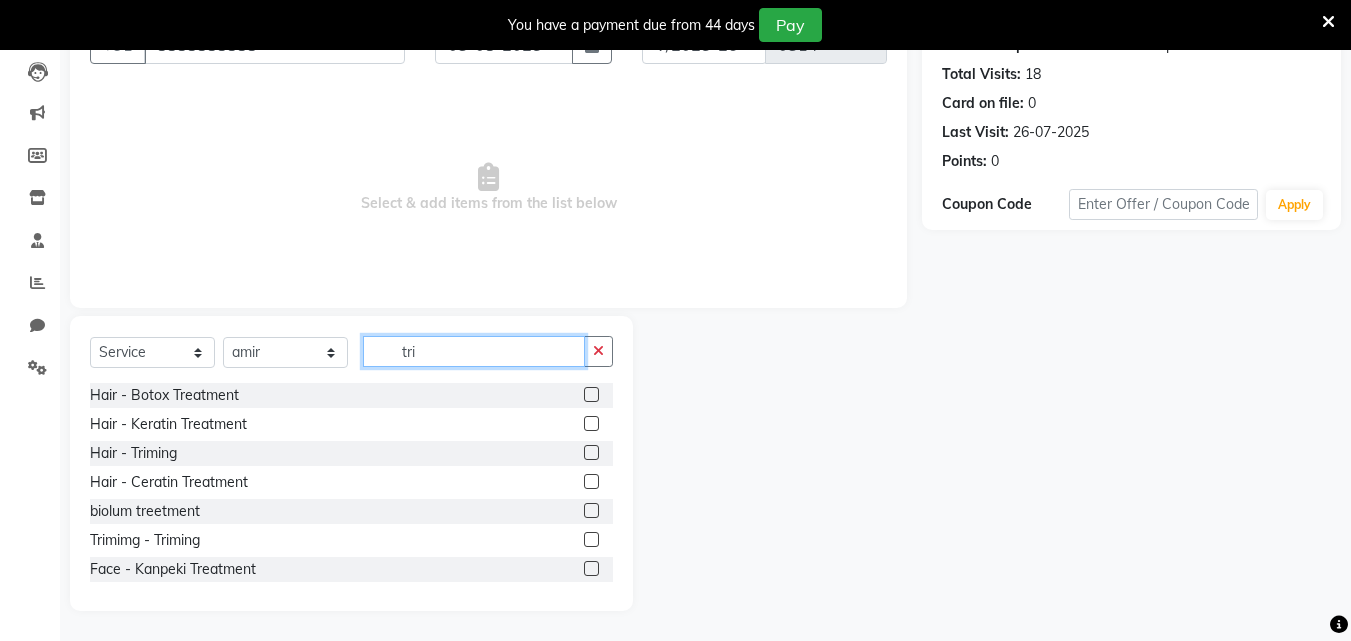 scroll, scrollTop: 68, scrollLeft: 0, axis: vertical 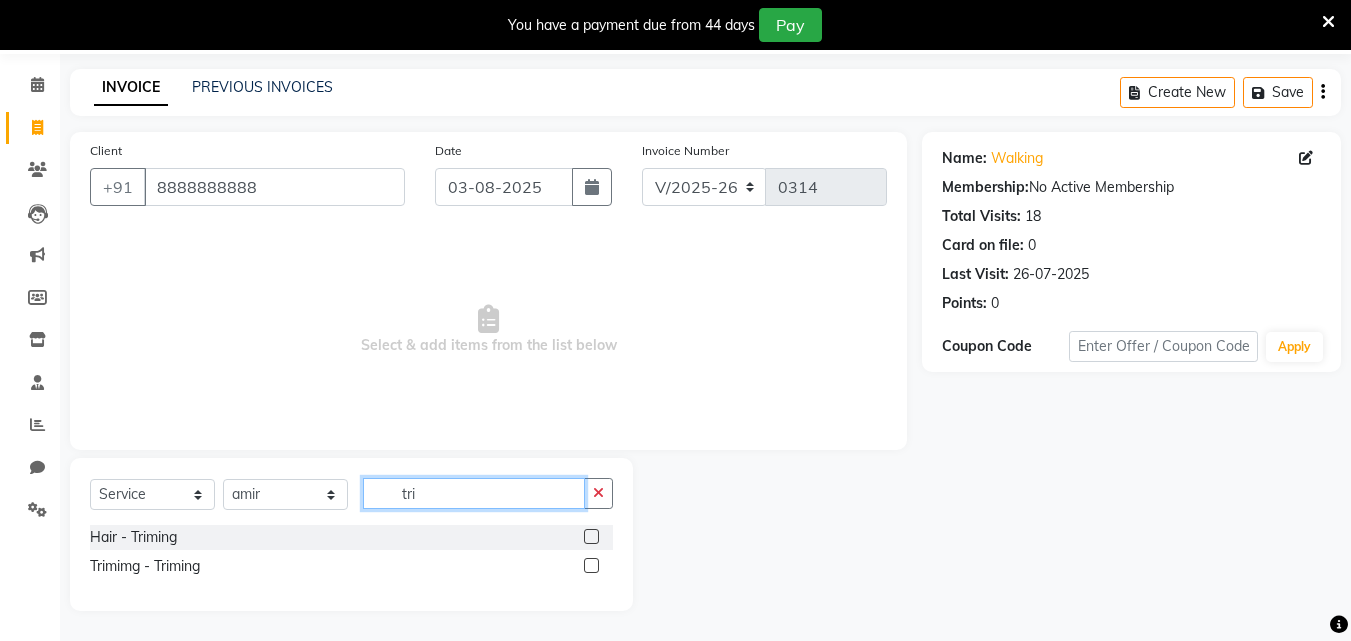 type on "tri" 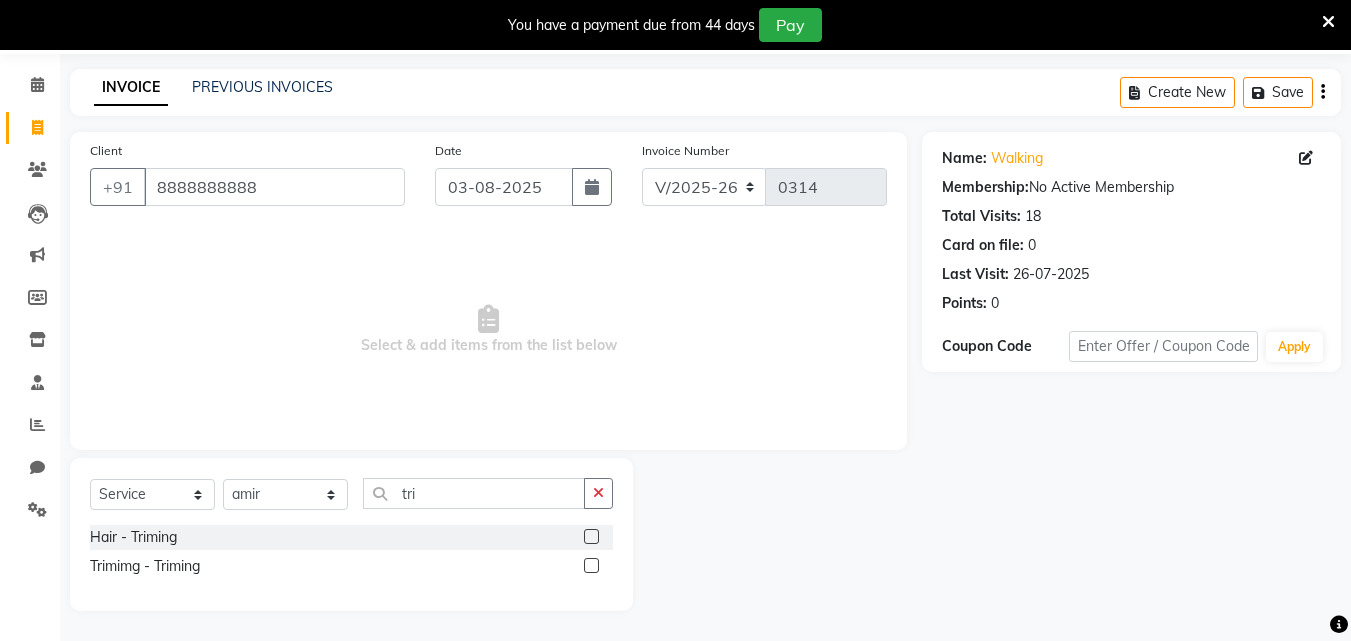 click 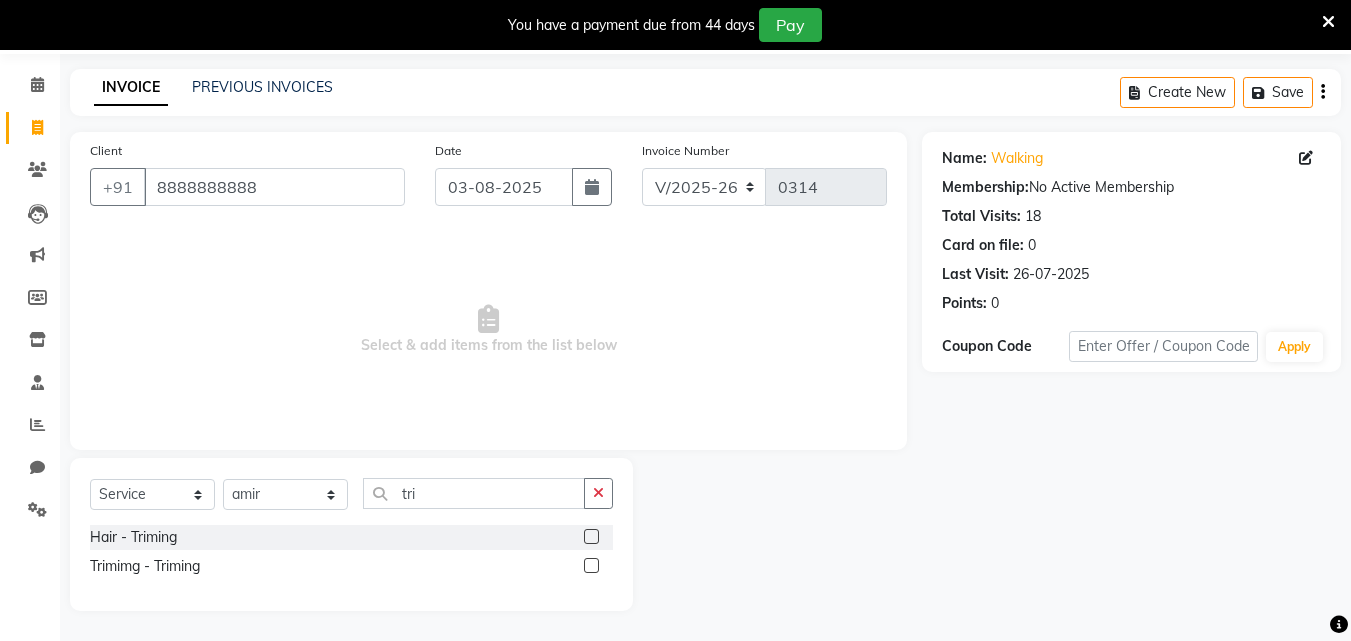 click 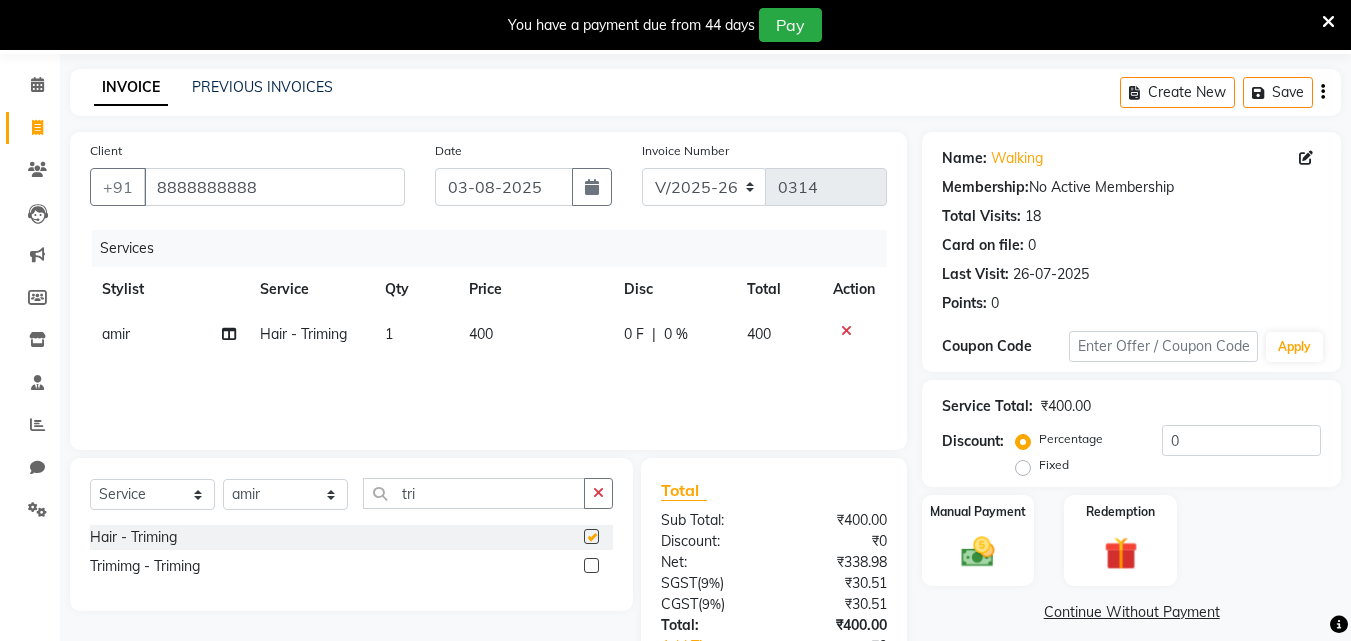 checkbox on "false" 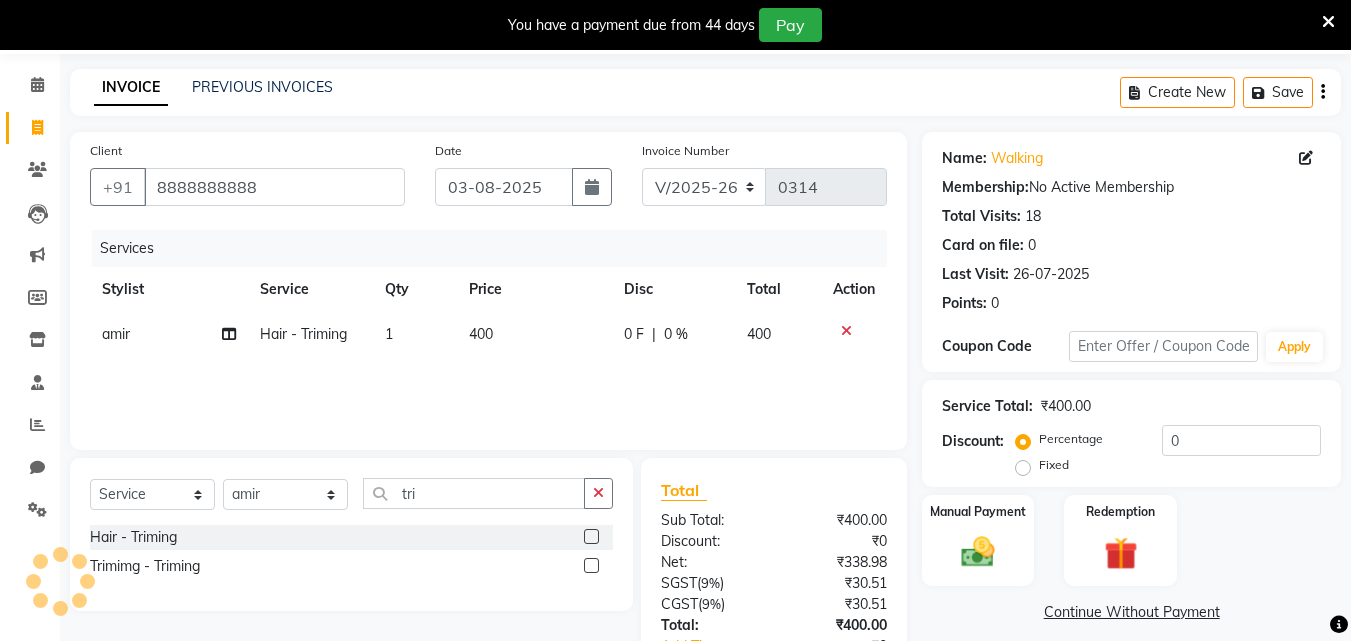 click 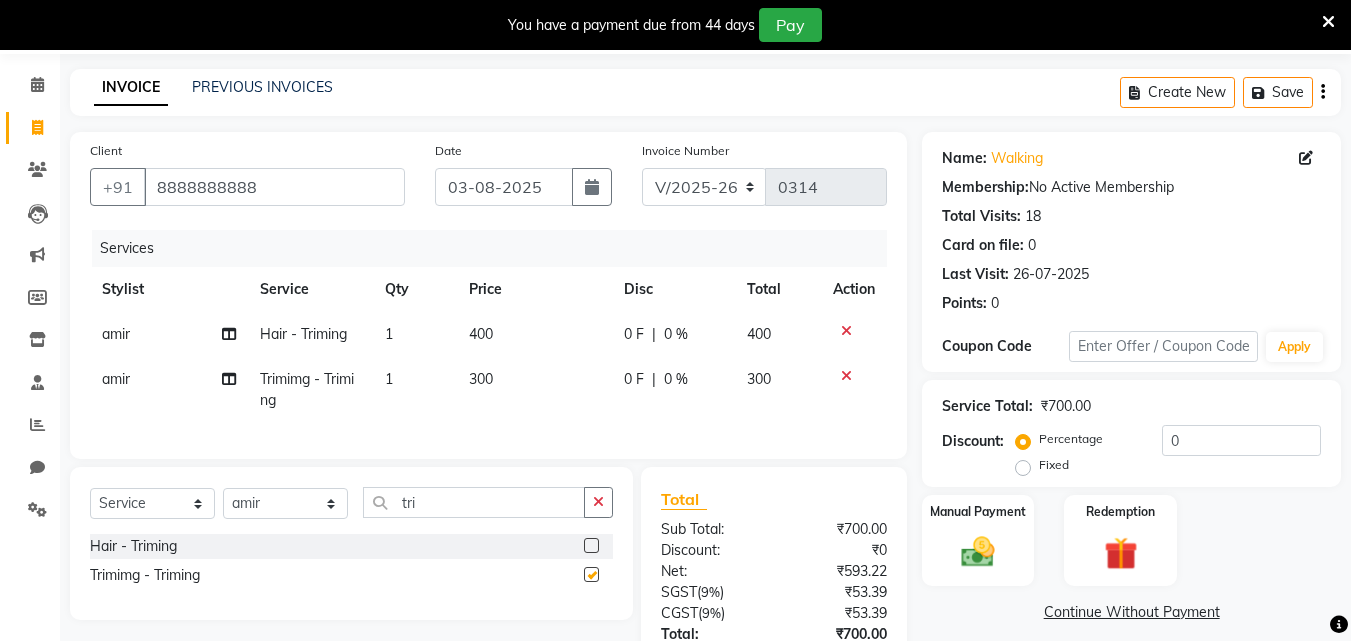 checkbox on "false" 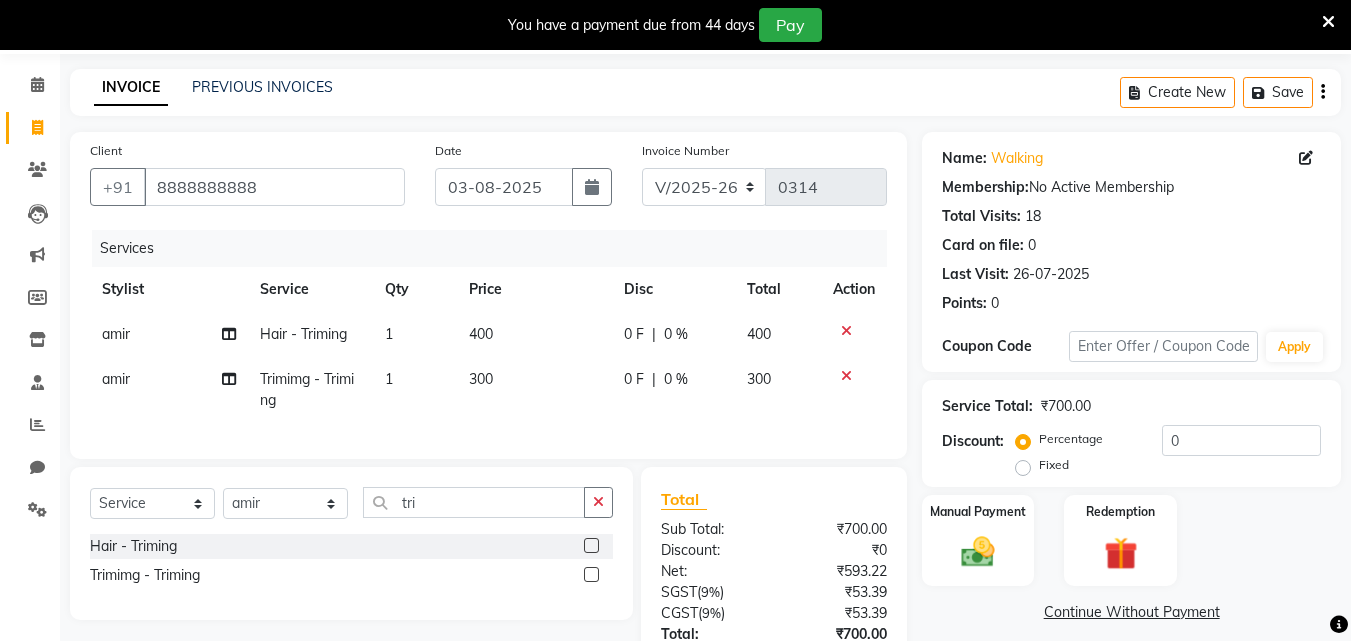 drag, startPoint x: 851, startPoint y: 333, endPoint x: 841, endPoint y: 329, distance: 10.770329 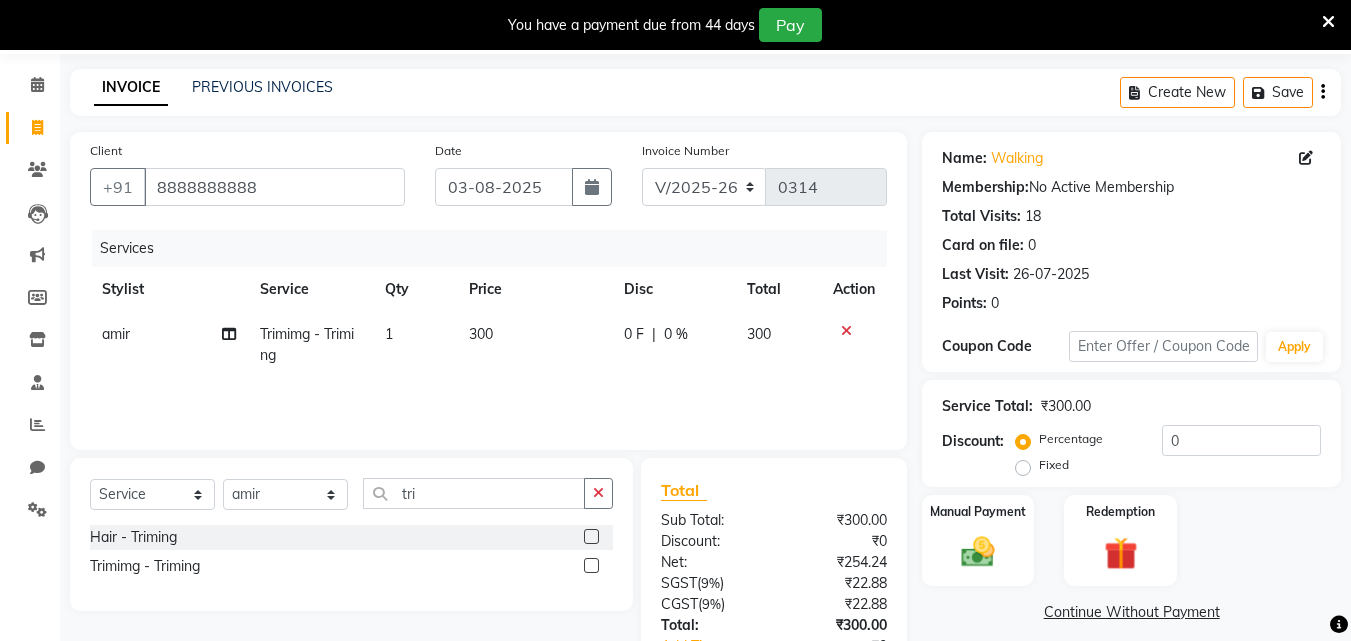 click on "300" 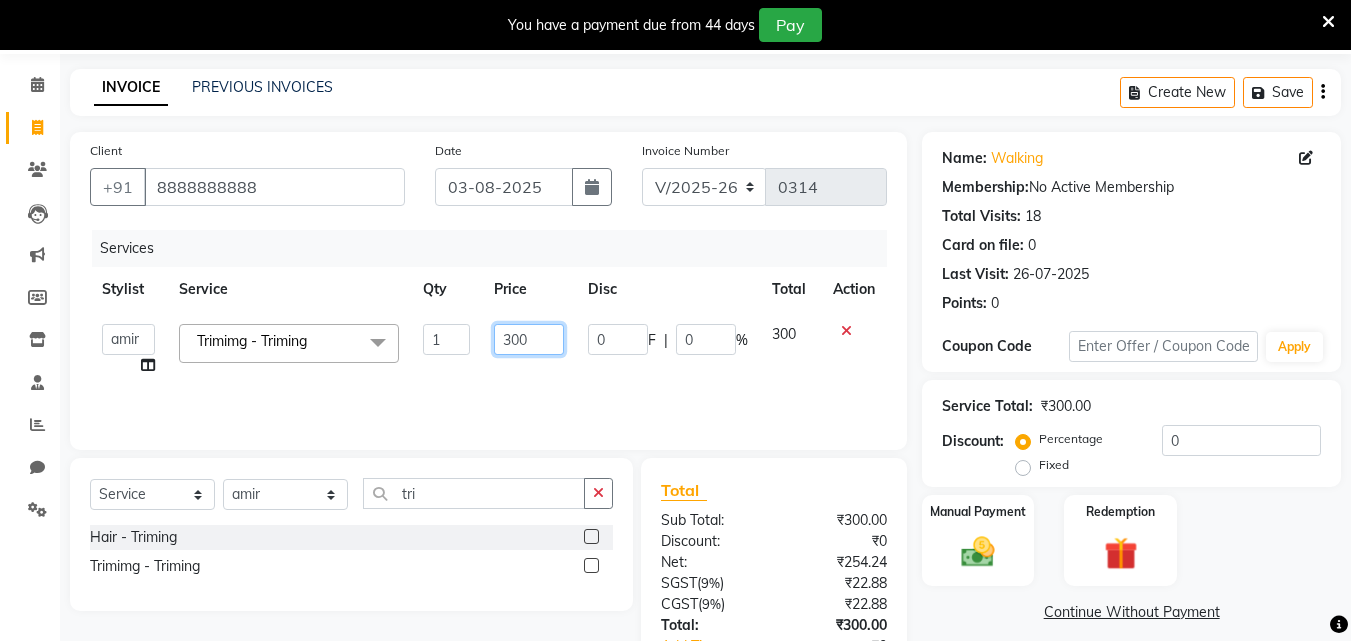 click on "300" 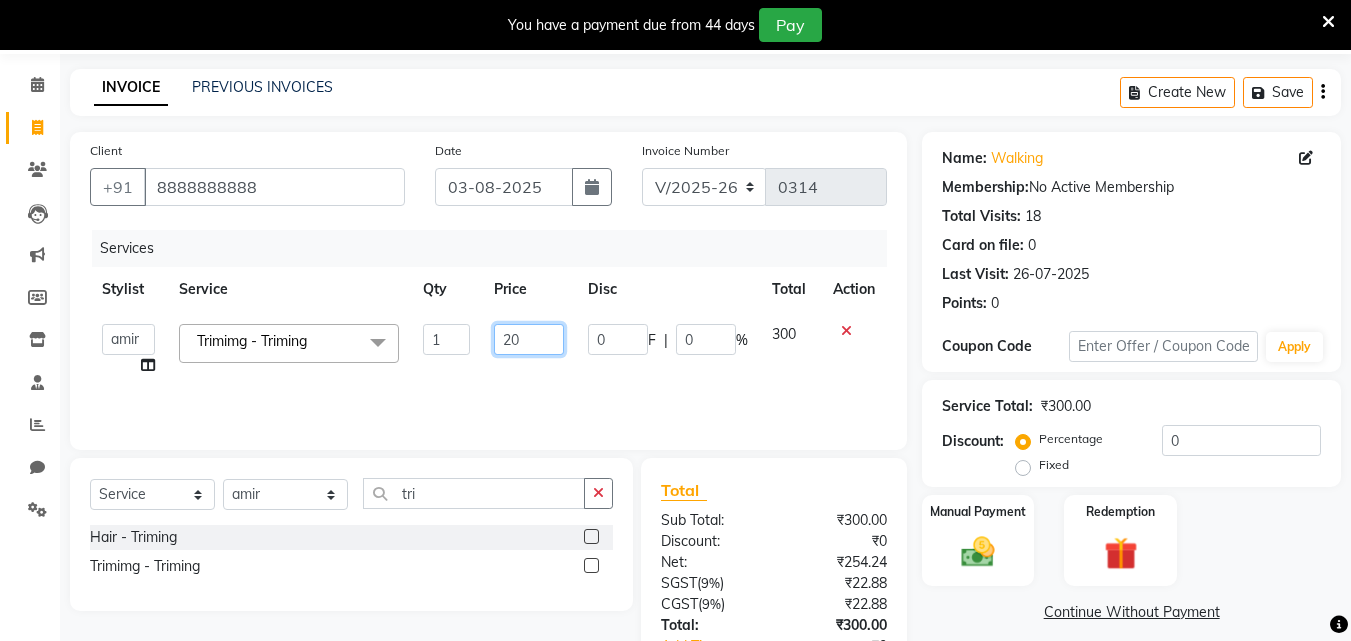 type on "200" 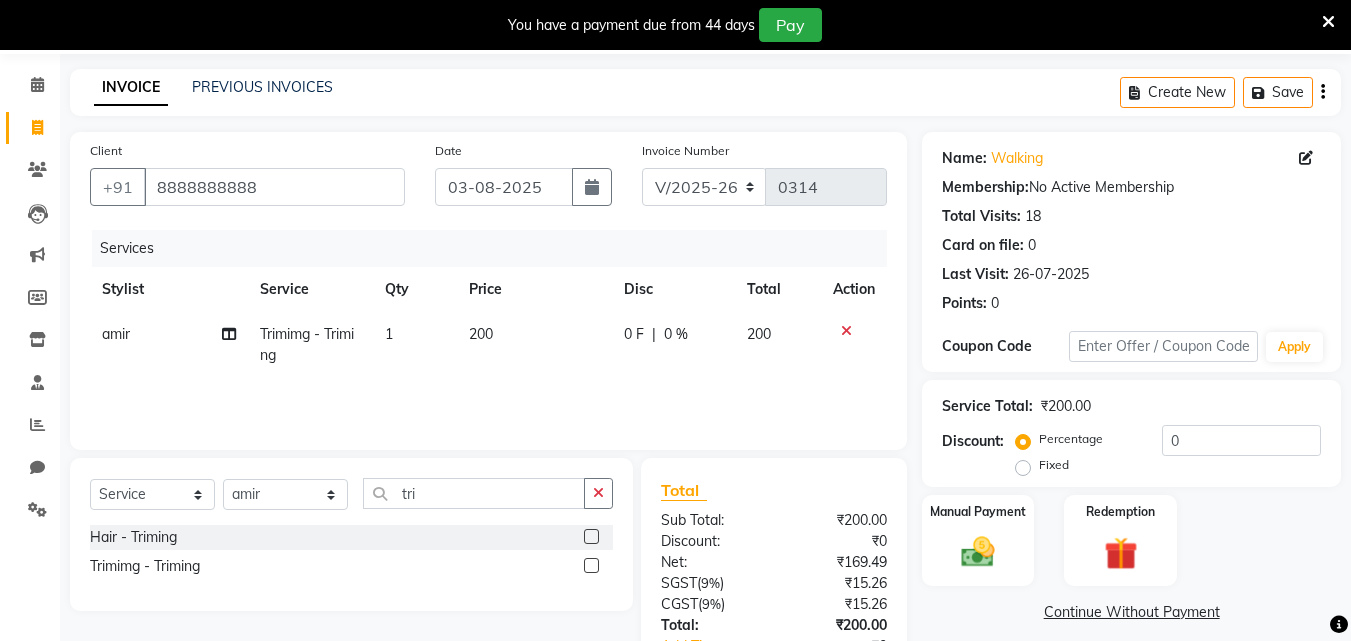 click on "Services Stylist Service Qty Price Disc Total Action amir Trimimg - Triming 1 200 0 F | 0 % 200" 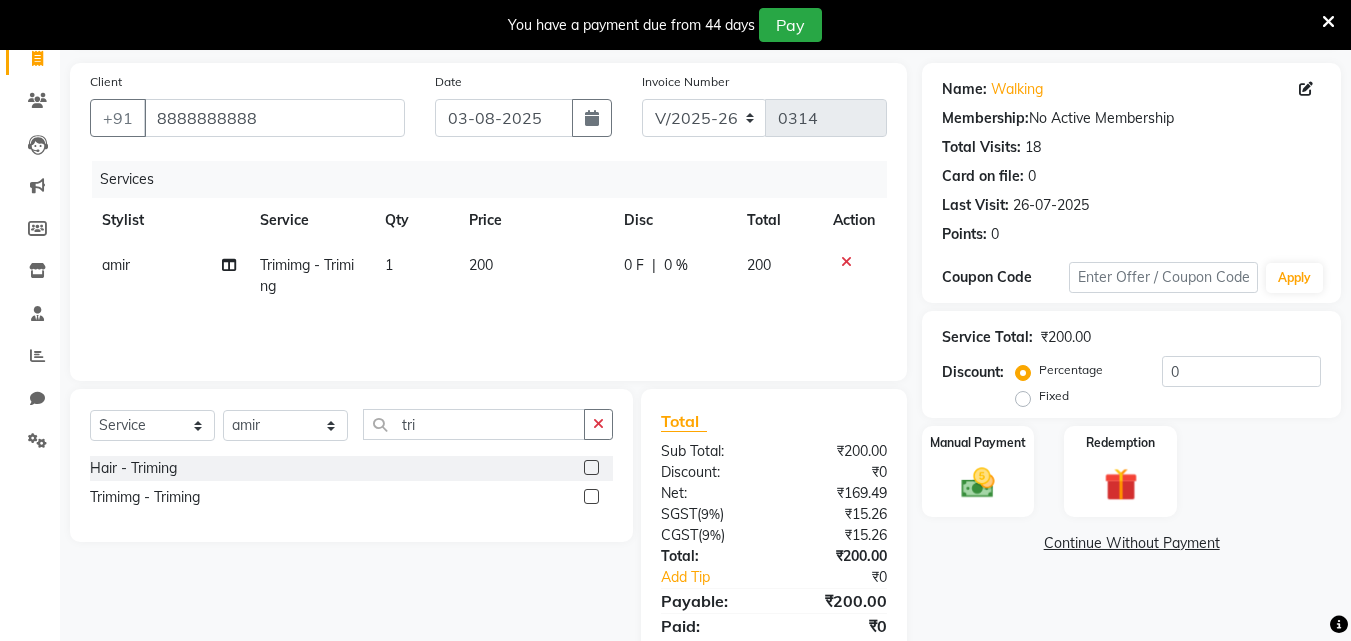 scroll, scrollTop: 209, scrollLeft: 0, axis: vertical 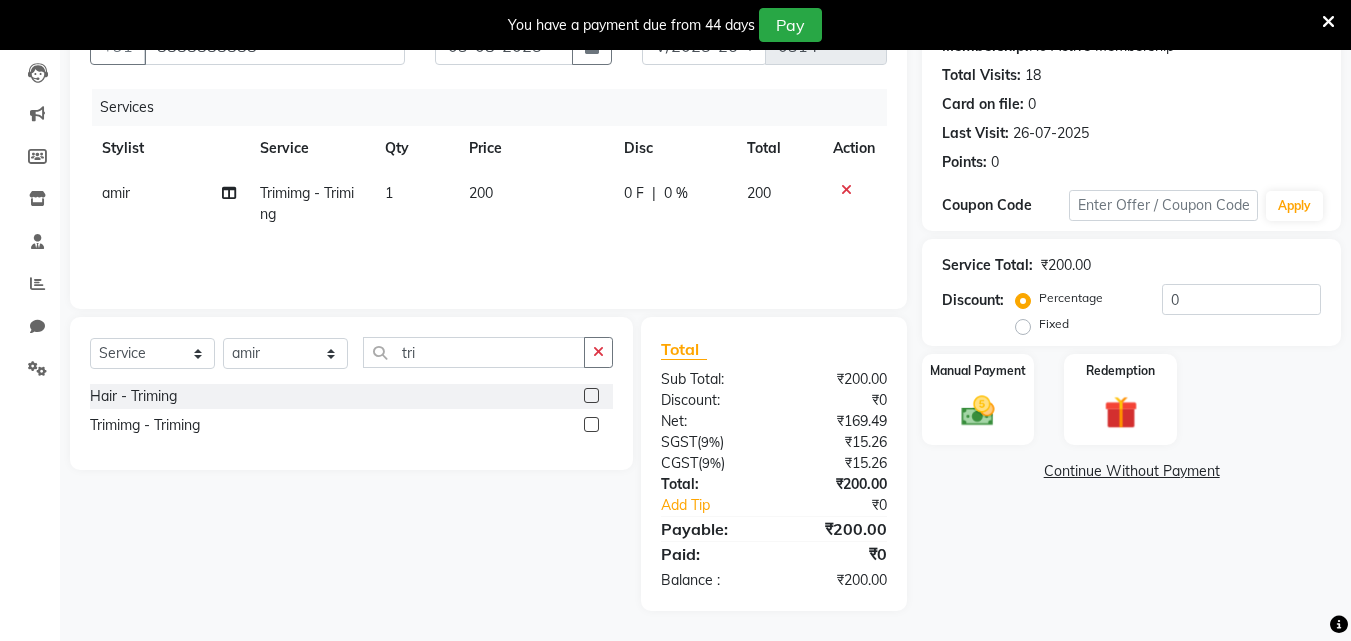 drag, startPoint x: 922, startPoint y: 454, endPoint x: 937, endPoint y: 453, distance: 15.033297 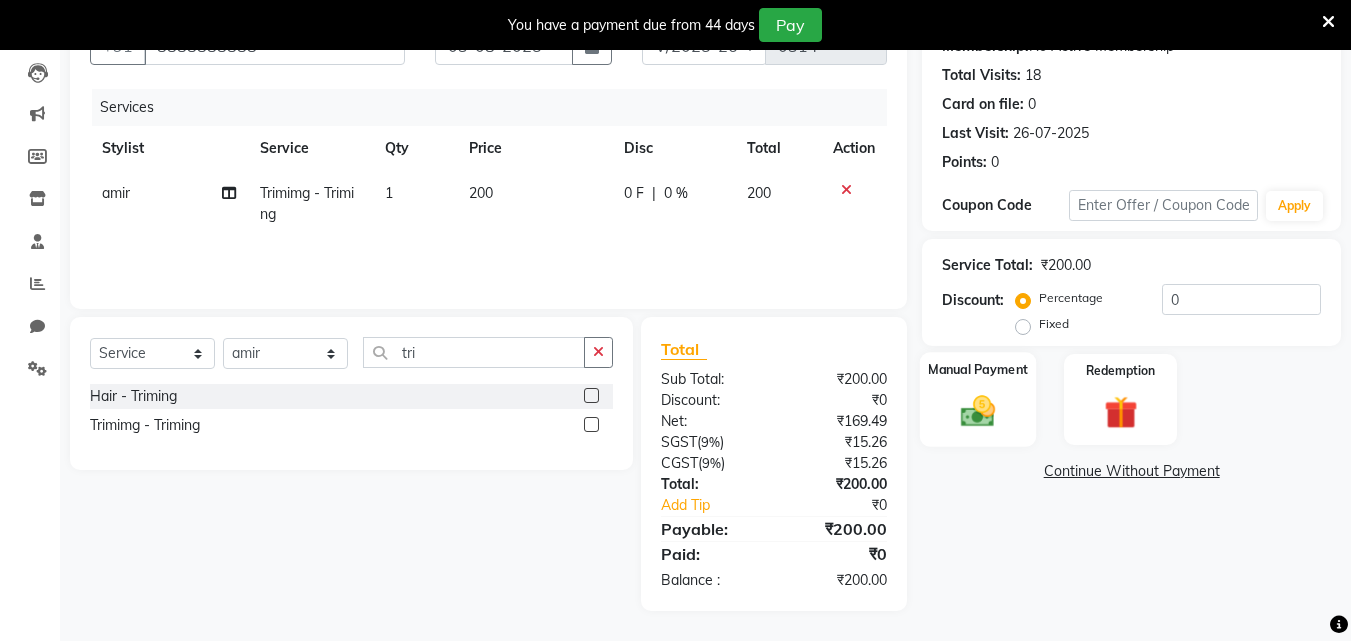 click 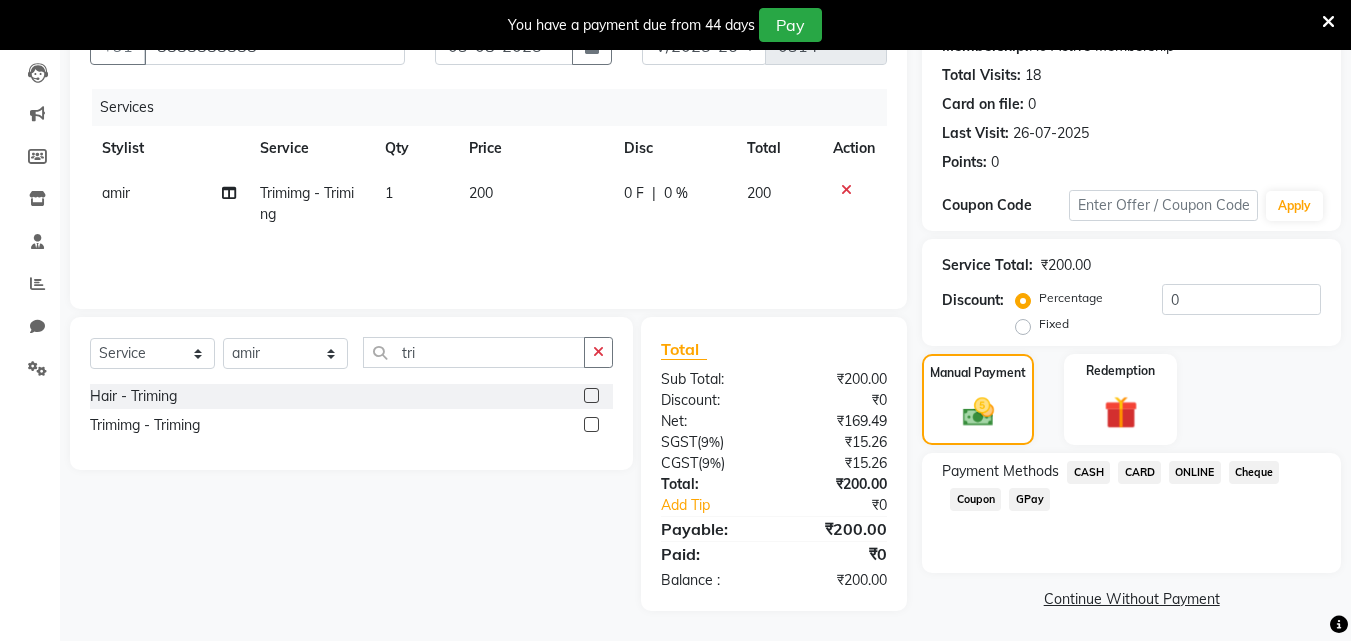 drag, startPoint x: 1087, startPoint y: 469, endPoint x: 1097, endPoint y: 475, distance: 11.661903 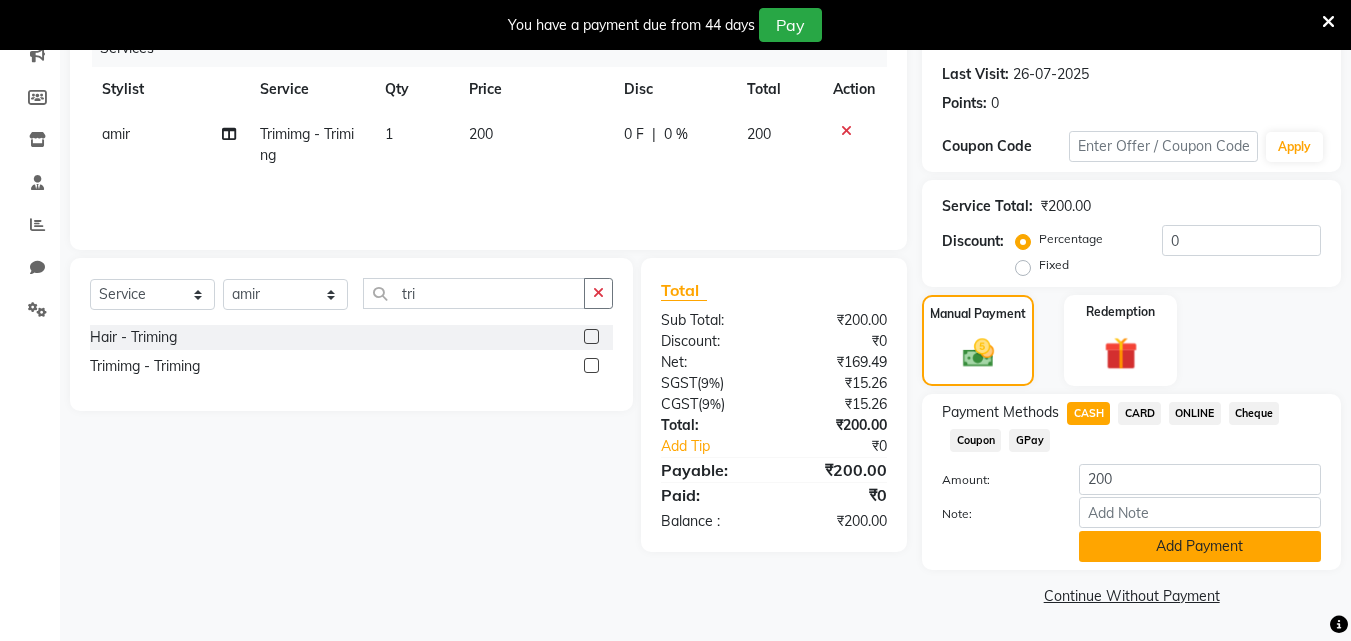 click on "Add Payment" 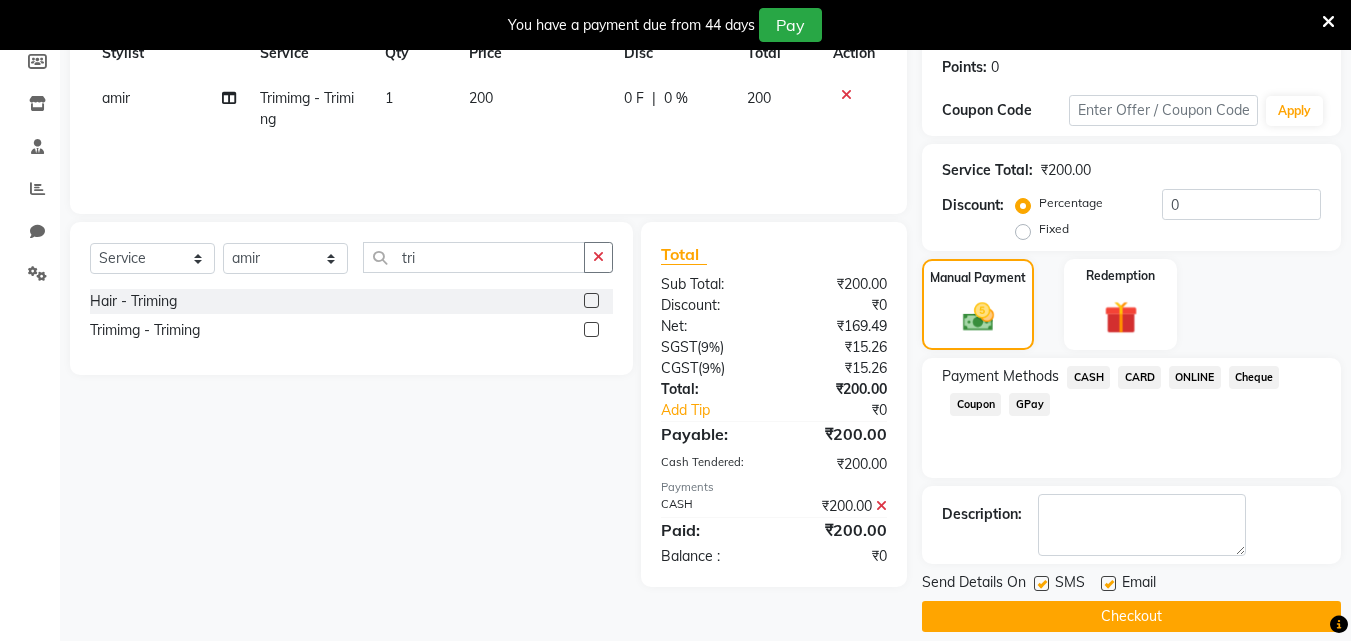 scroll, scrollTop: 325, scrollLeft: 0, axis: vertical 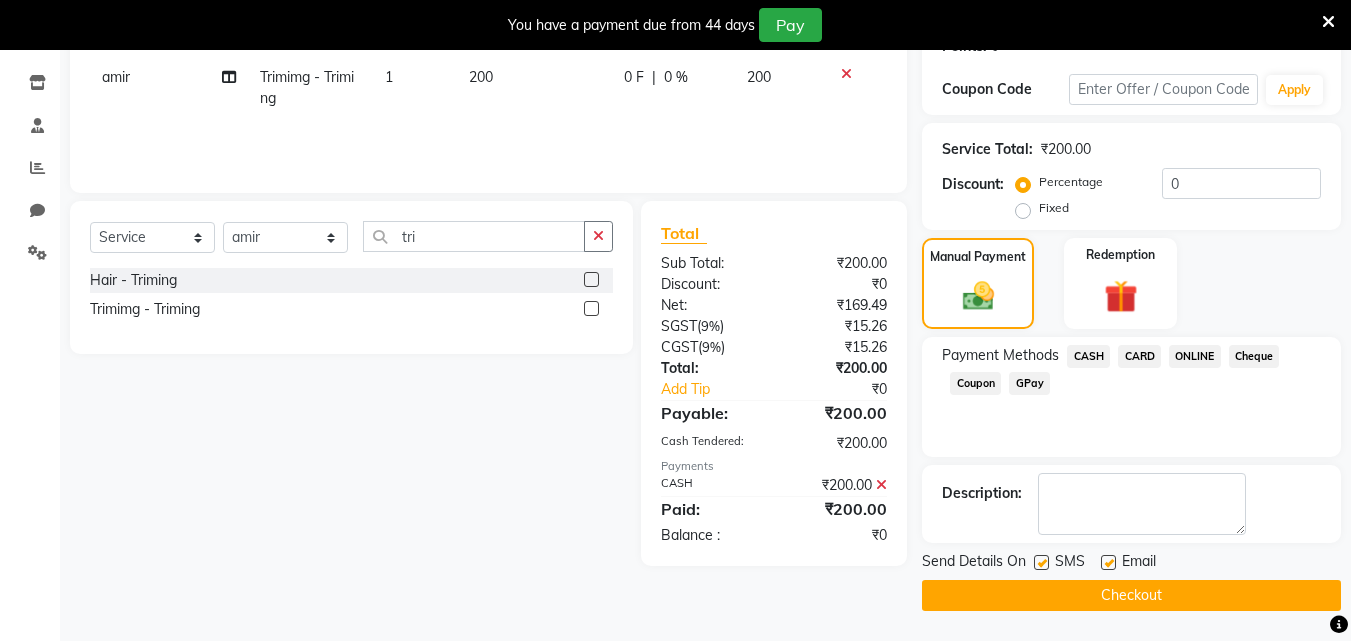 click on "Checkout" 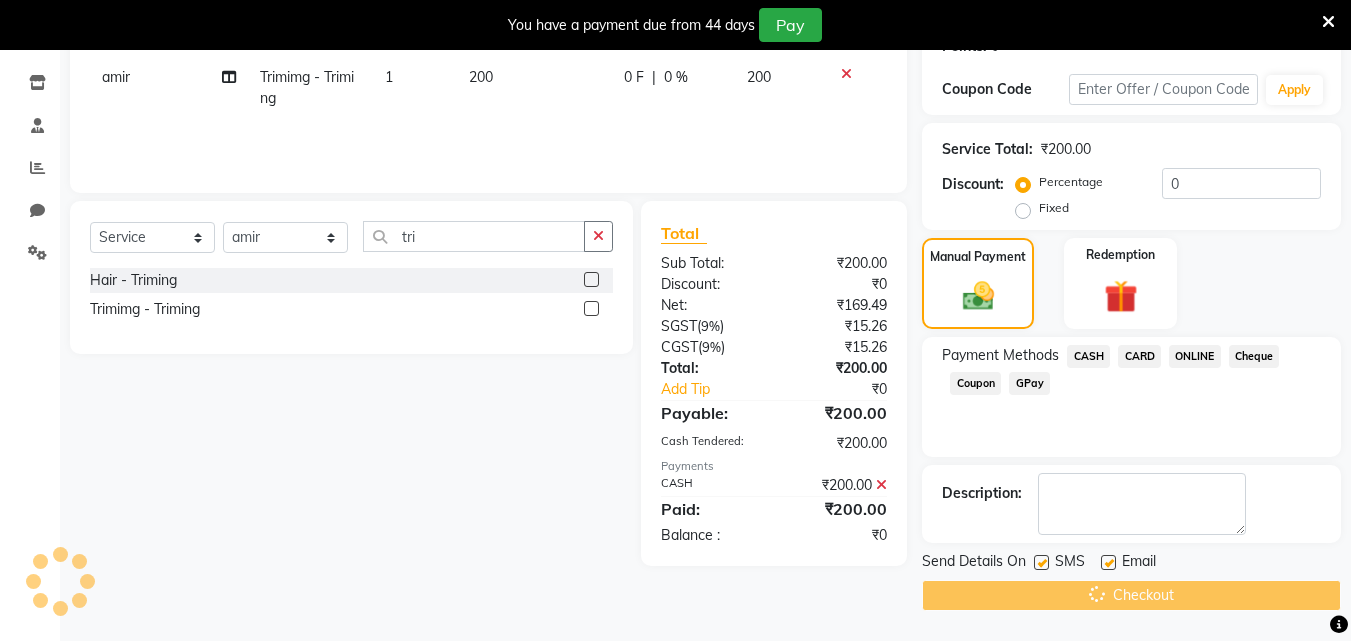 scroll, scrollTop: 50, scrollLeft: 0, axis: vertical 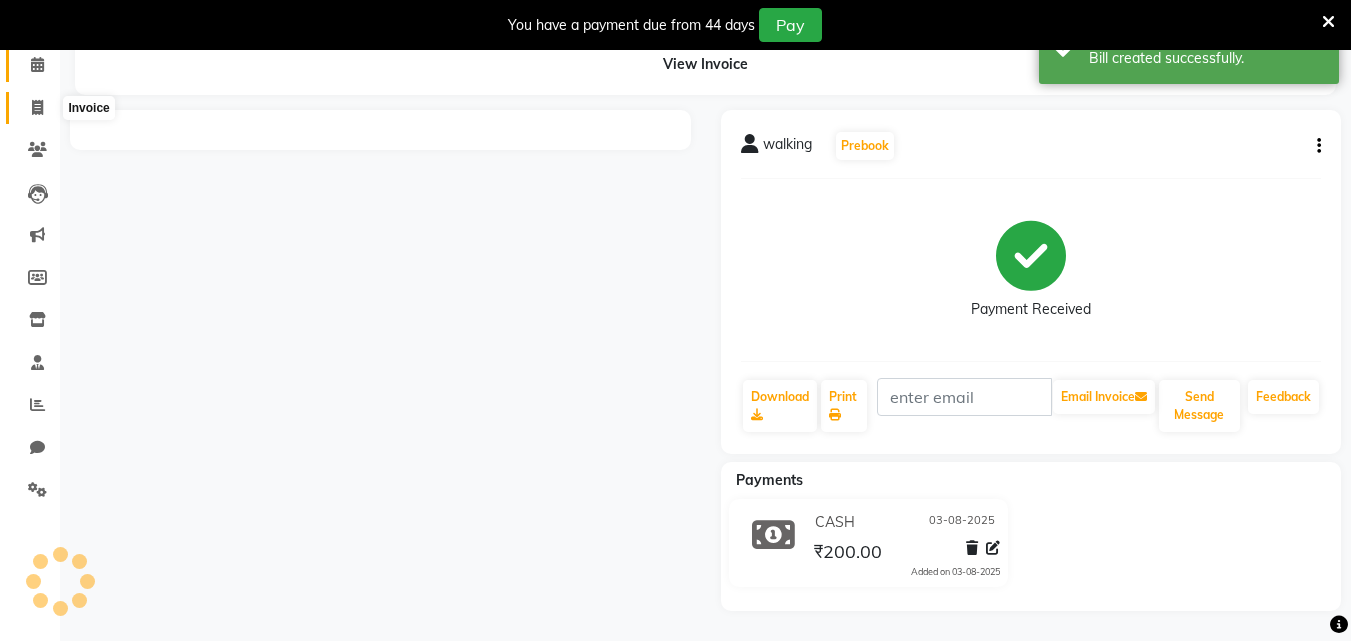 click 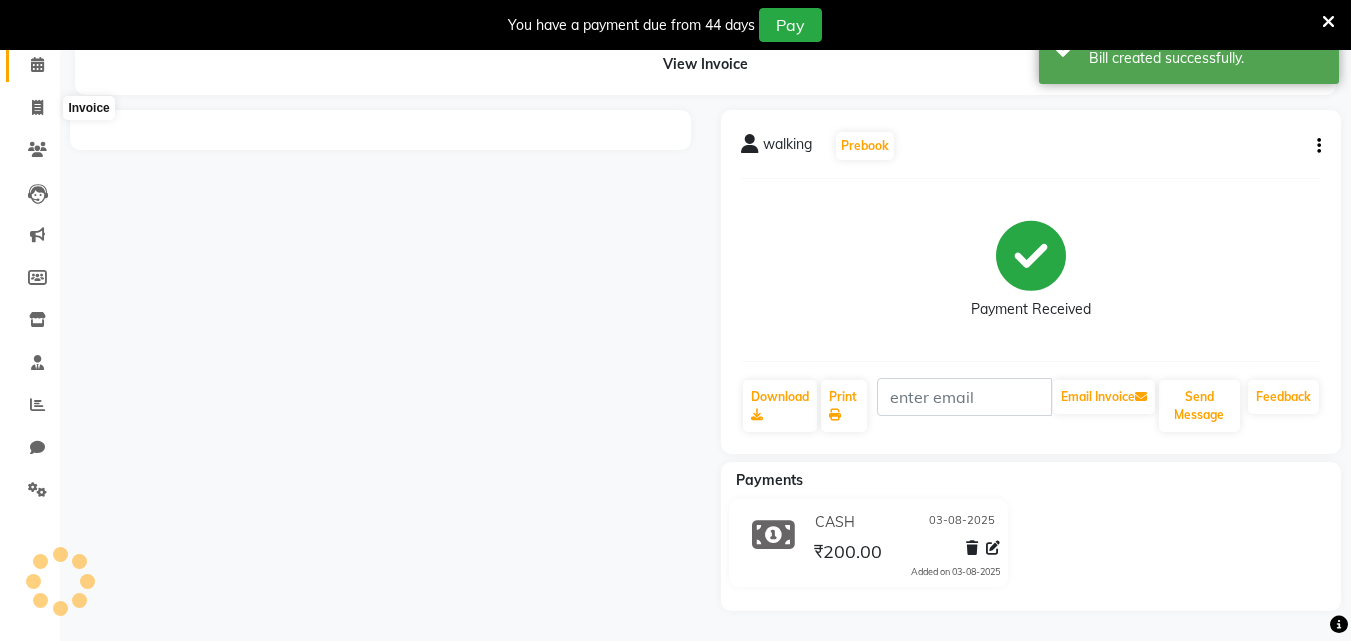 scroll, scrollTop: 50, scrollLeft: 0, axis: vertical 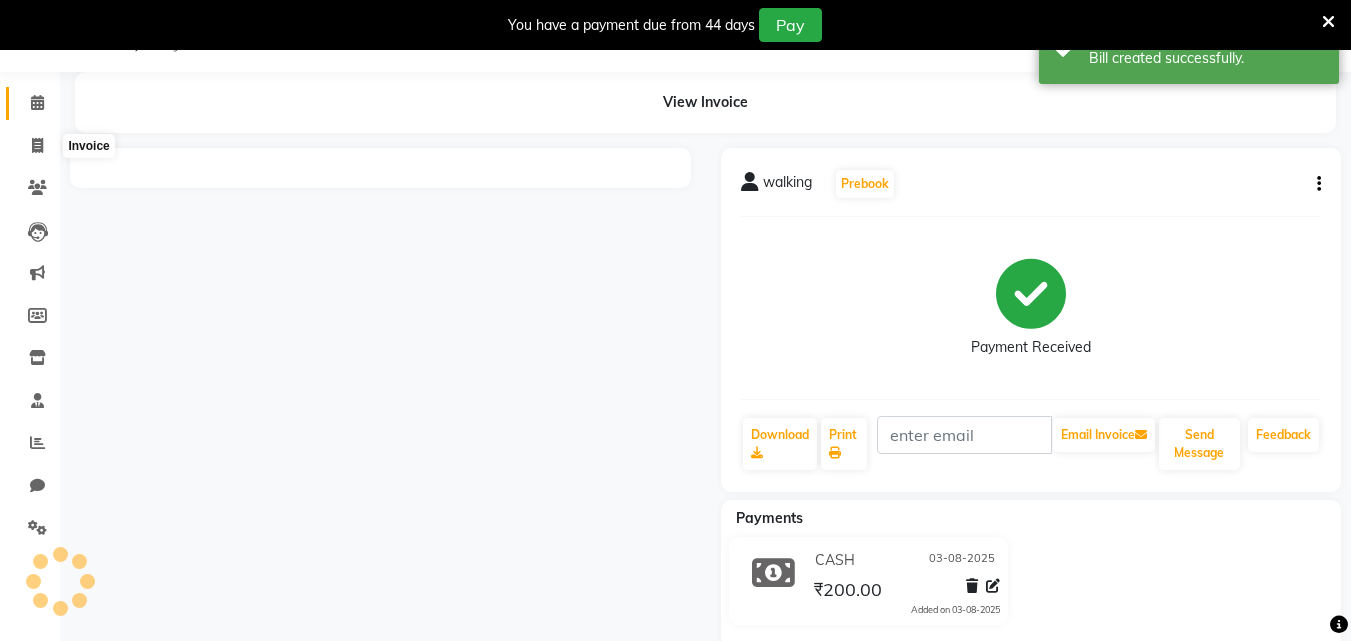 select on "service" 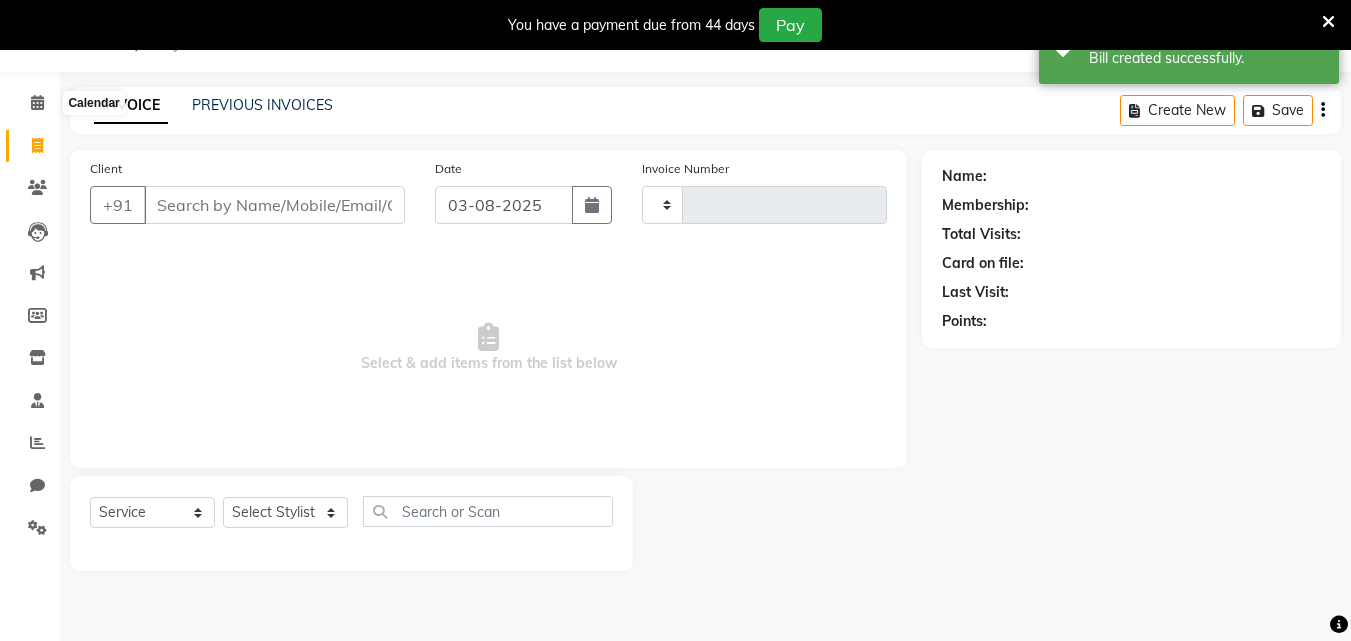type on "0315" 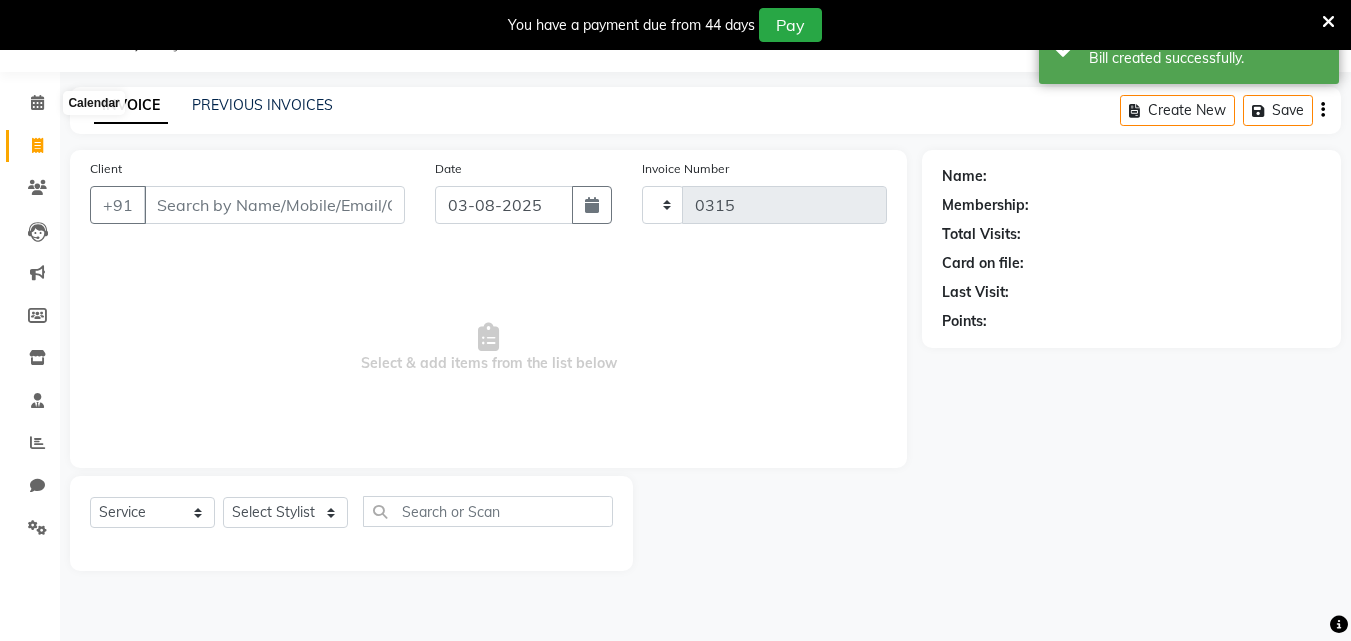 select on "8161" 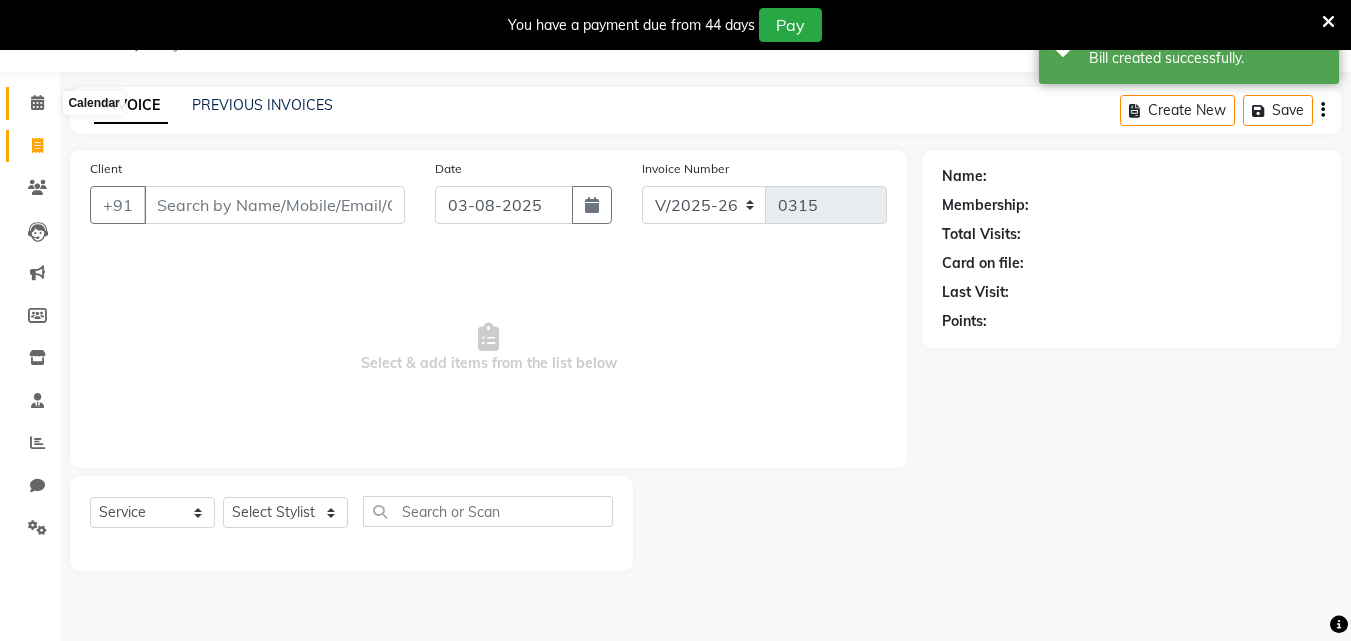 click 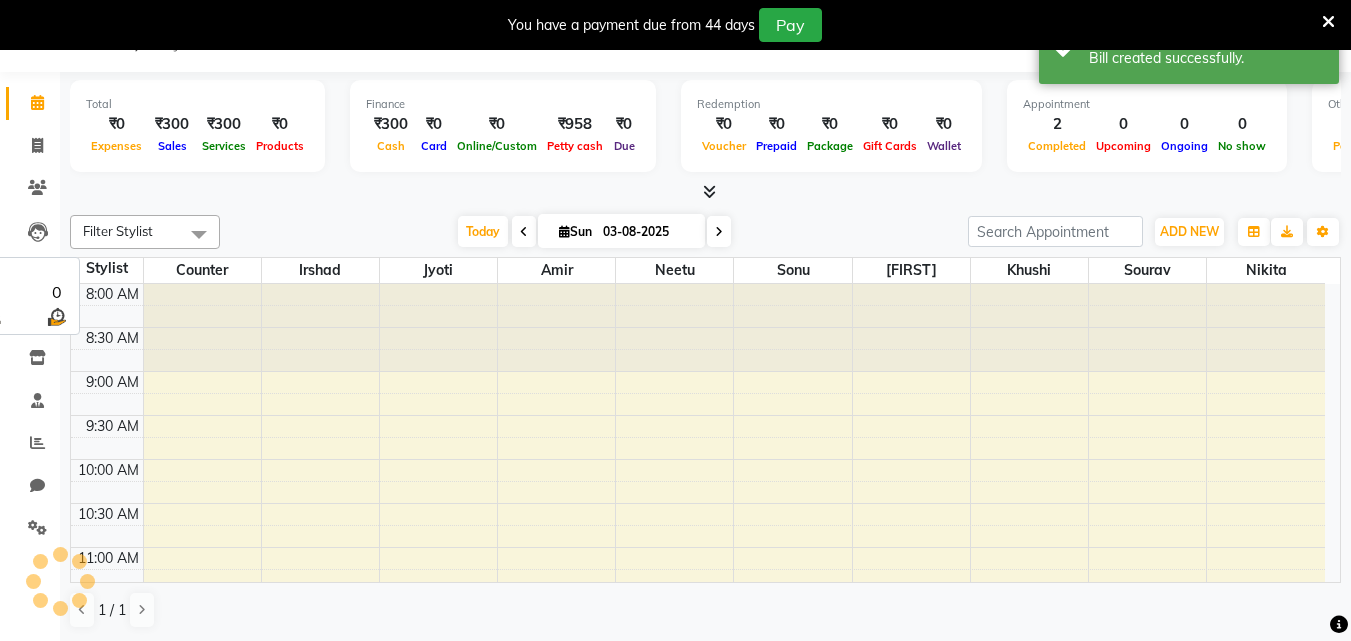 scroll, scrollTop: 0, scrollLeft: 0, axis: both 